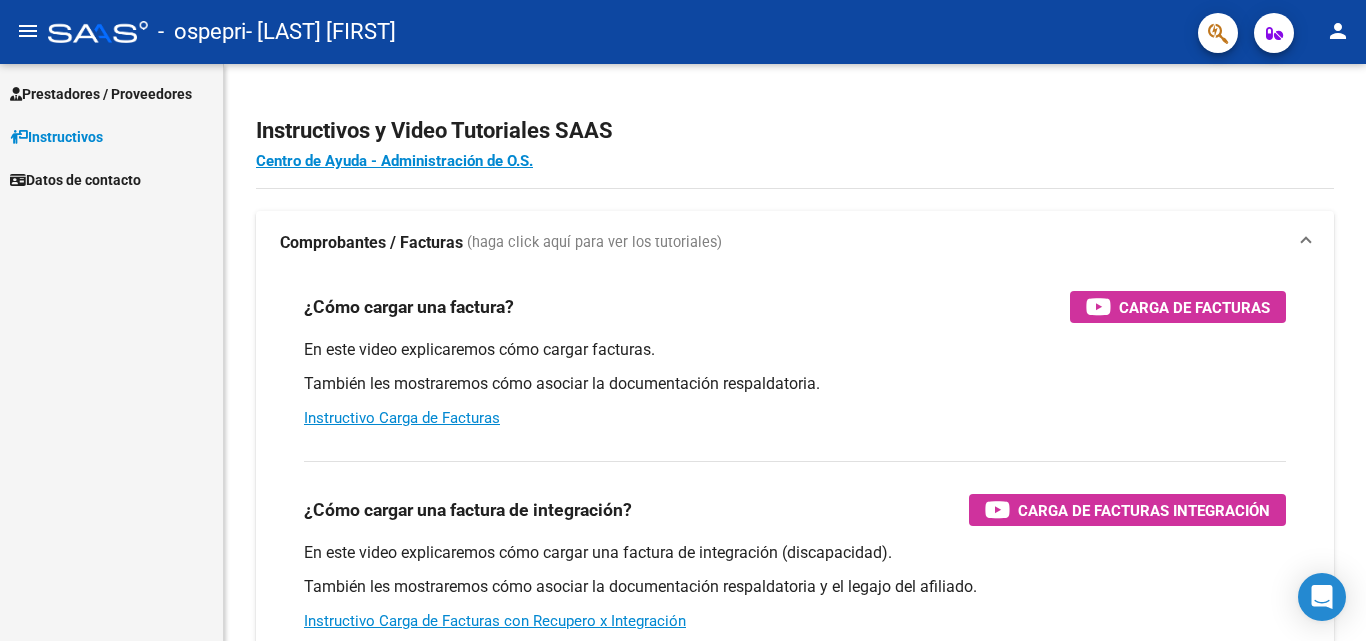 scroll, scrollTop: 0, scrollLeft: 0, axis: both 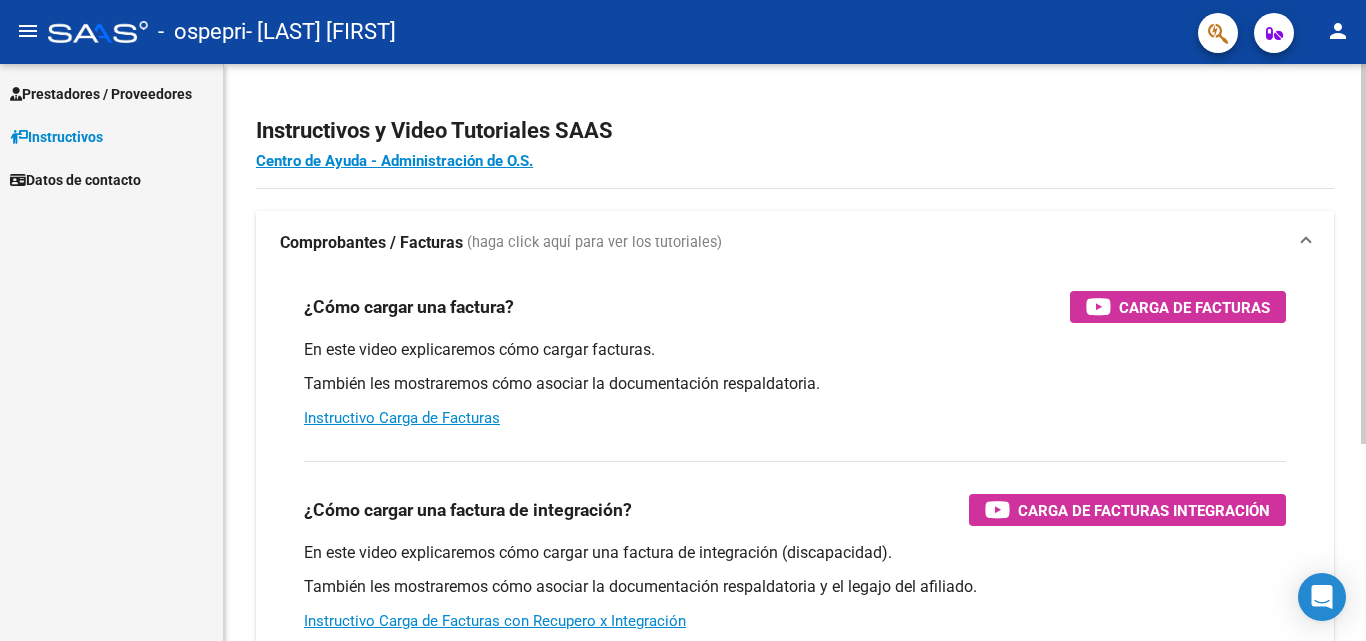 drag, startPoint x: 0, startPoint y: 0, endPoint x: 1275, endPoint y: 212, distance: 1292.5049 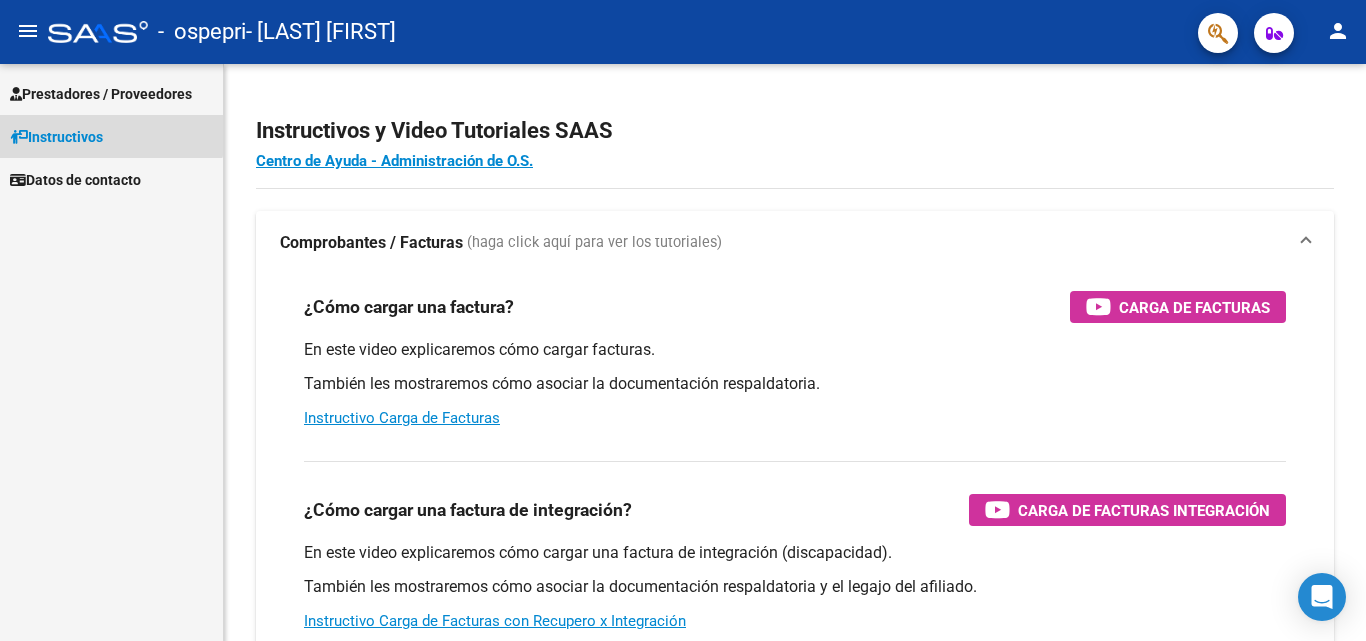 click on "Instructivos" at bounding box center [56, 137] 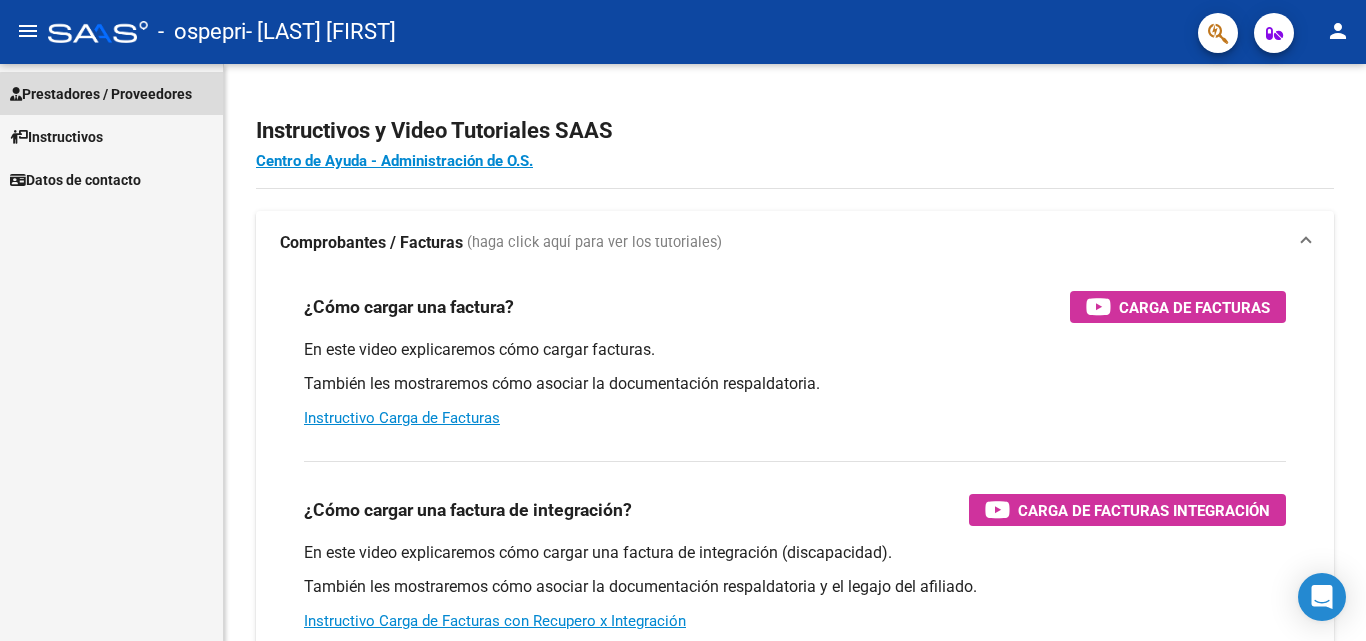 click on "Prestadores / Proveedores" at bounding box center (101, 94) 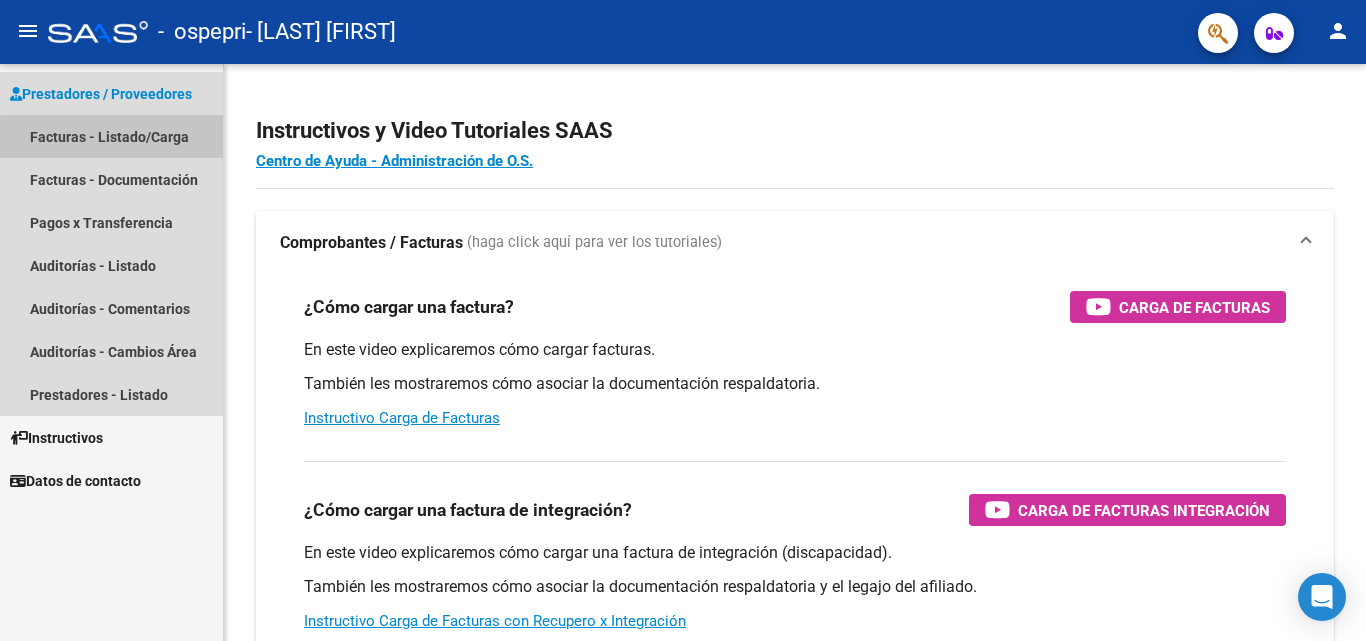 click on "Facturas - Listado/Carga" at bounding box center (111, 136) 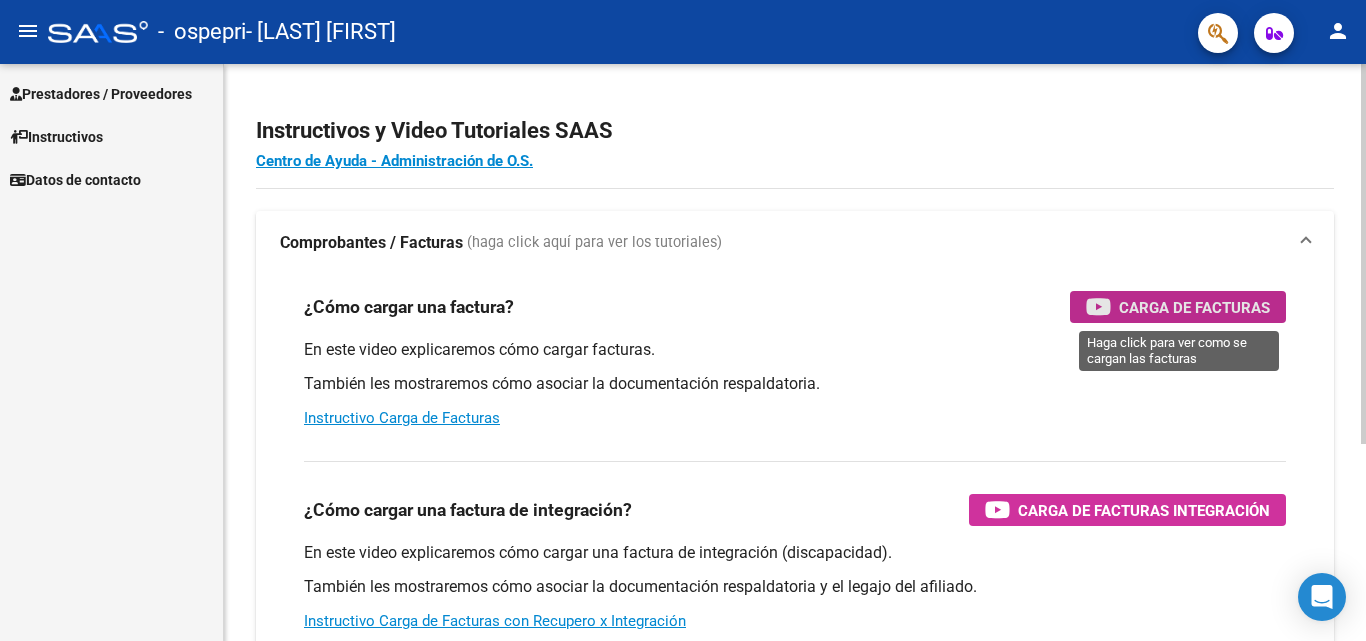 click on "Carga de Facturas" at bounding box center (1194, 307) 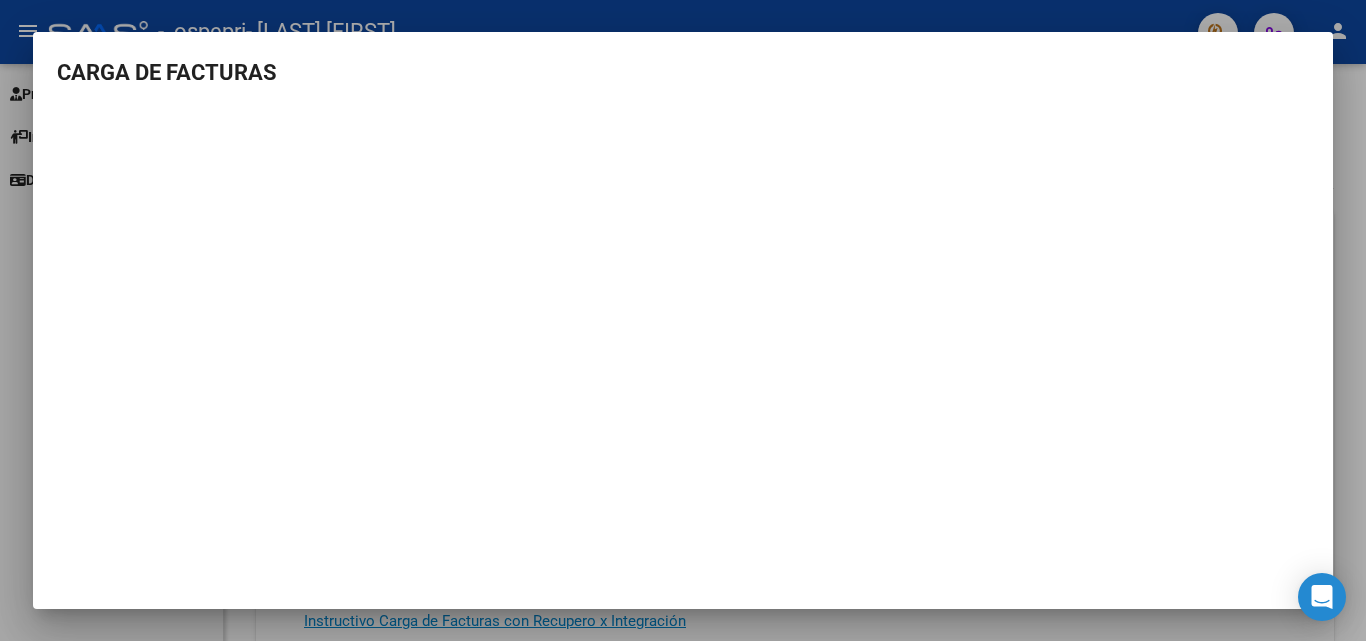 click at bounding box center (683, 320) 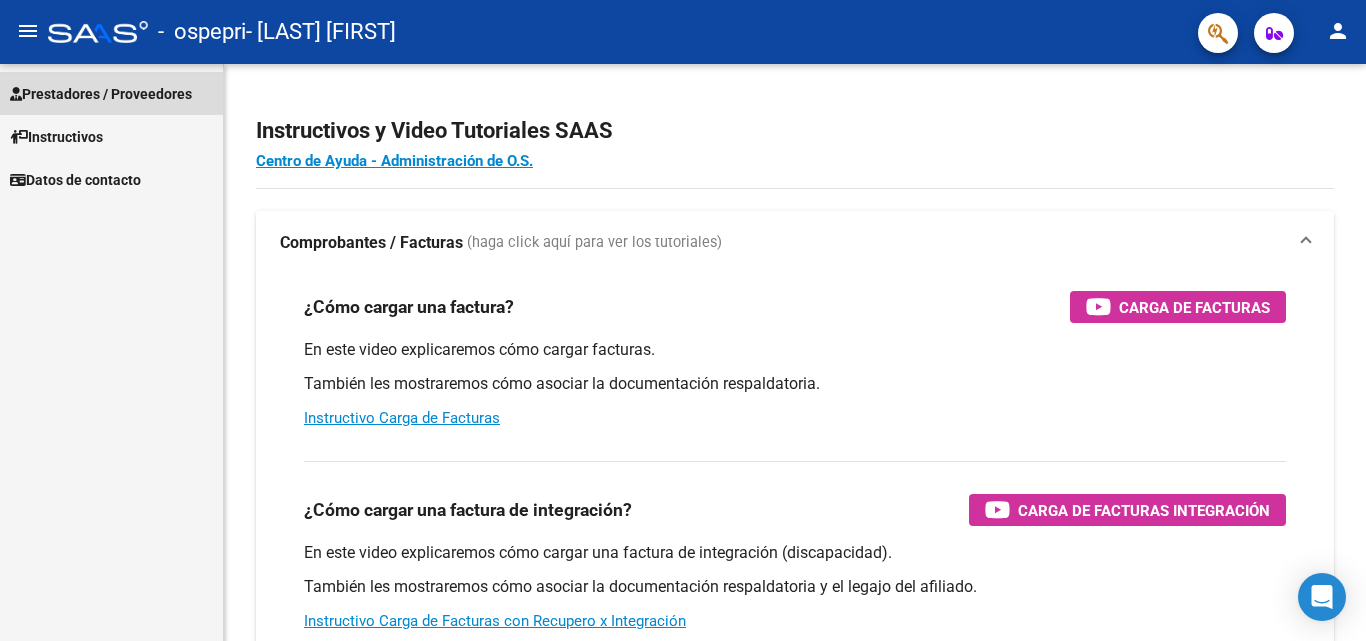 click on "Prestadores / Proveedores" at bounding box center [101, 94] 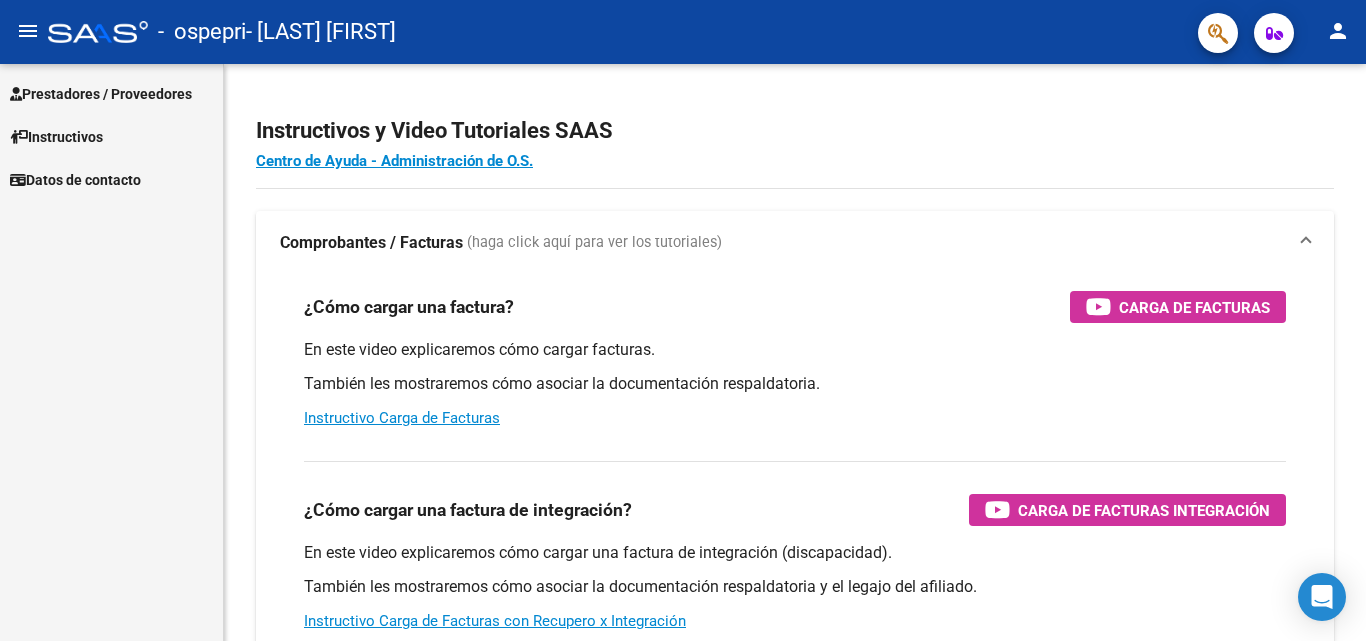click on "Prestadores / Proveedores" at bounding box center (101, 94) 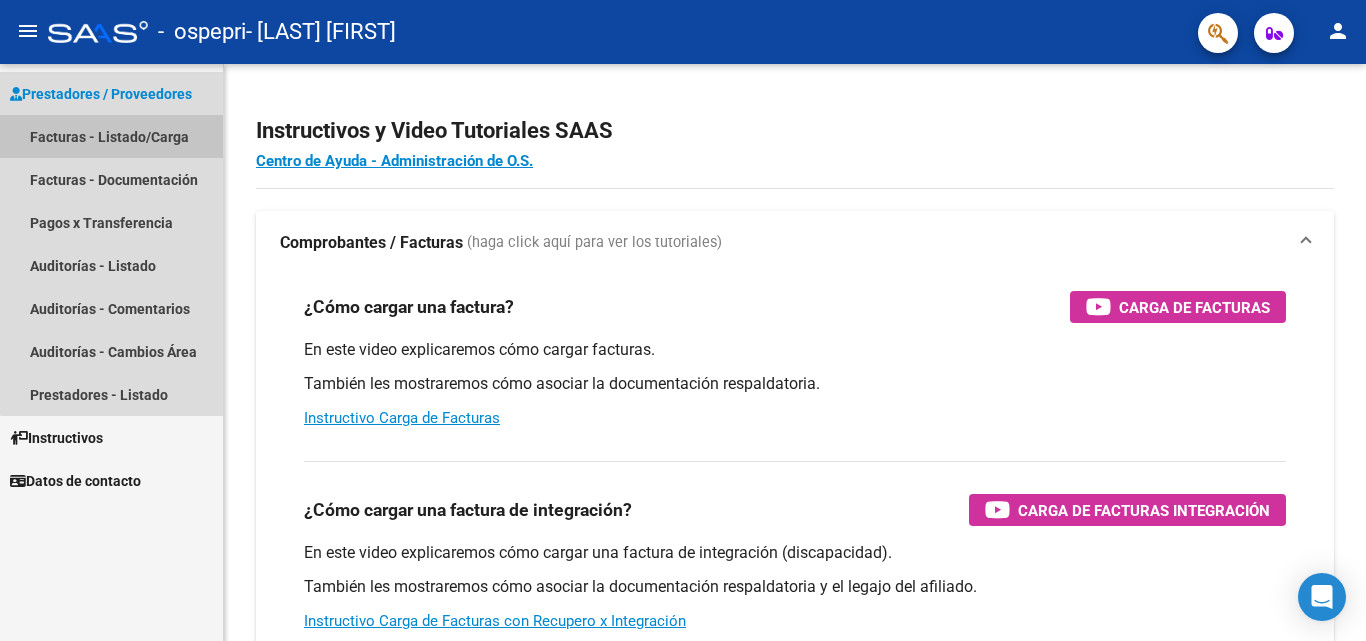 click on "Facturas - Listado/Carga" at bounding box center [111, 136] 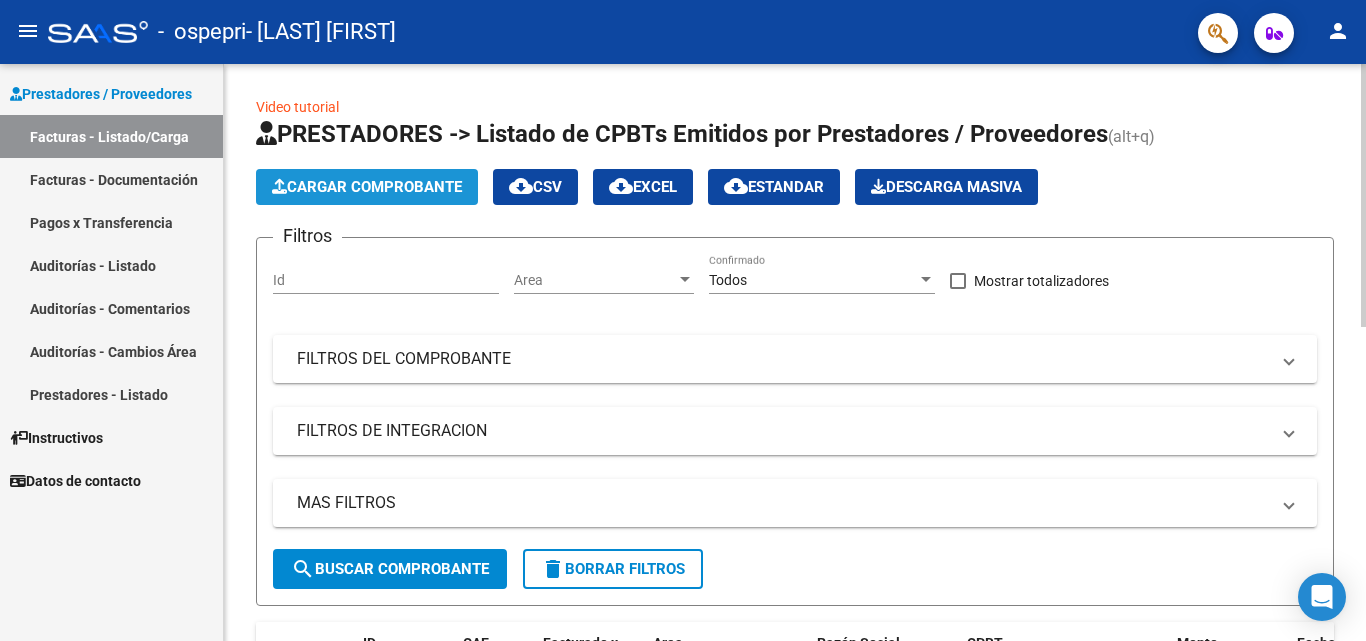 click on "Cargar Comprobante" 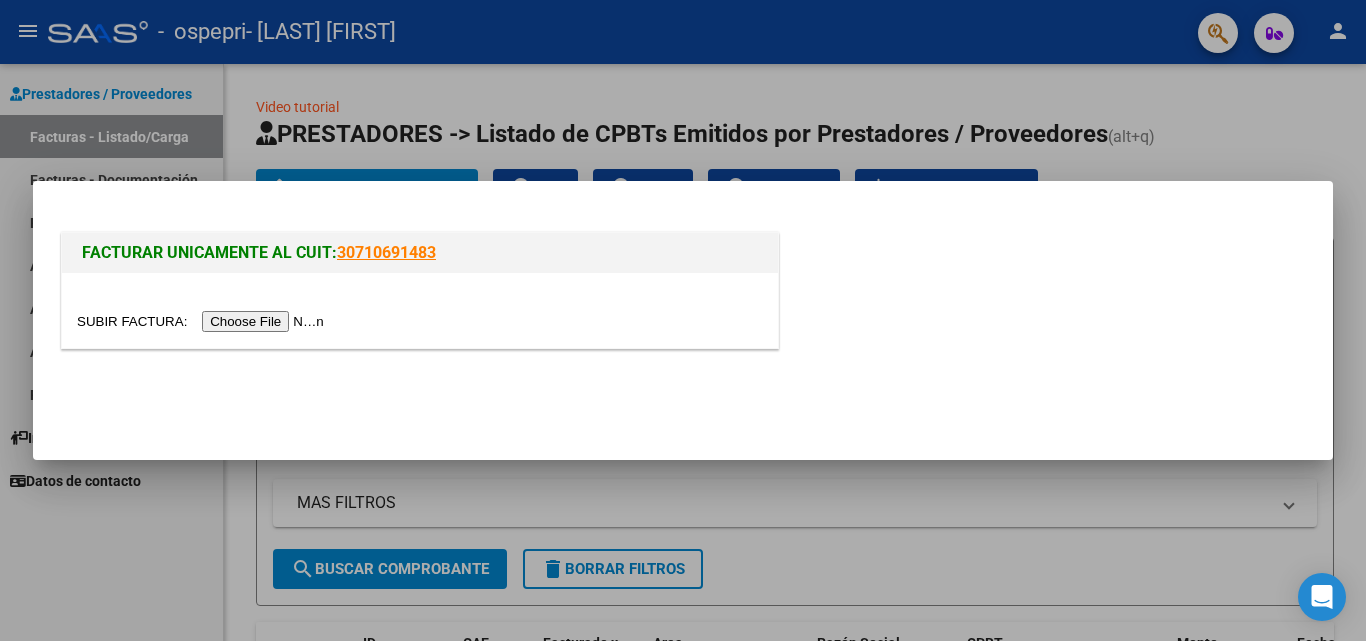 click at bounding box center (203, 321) 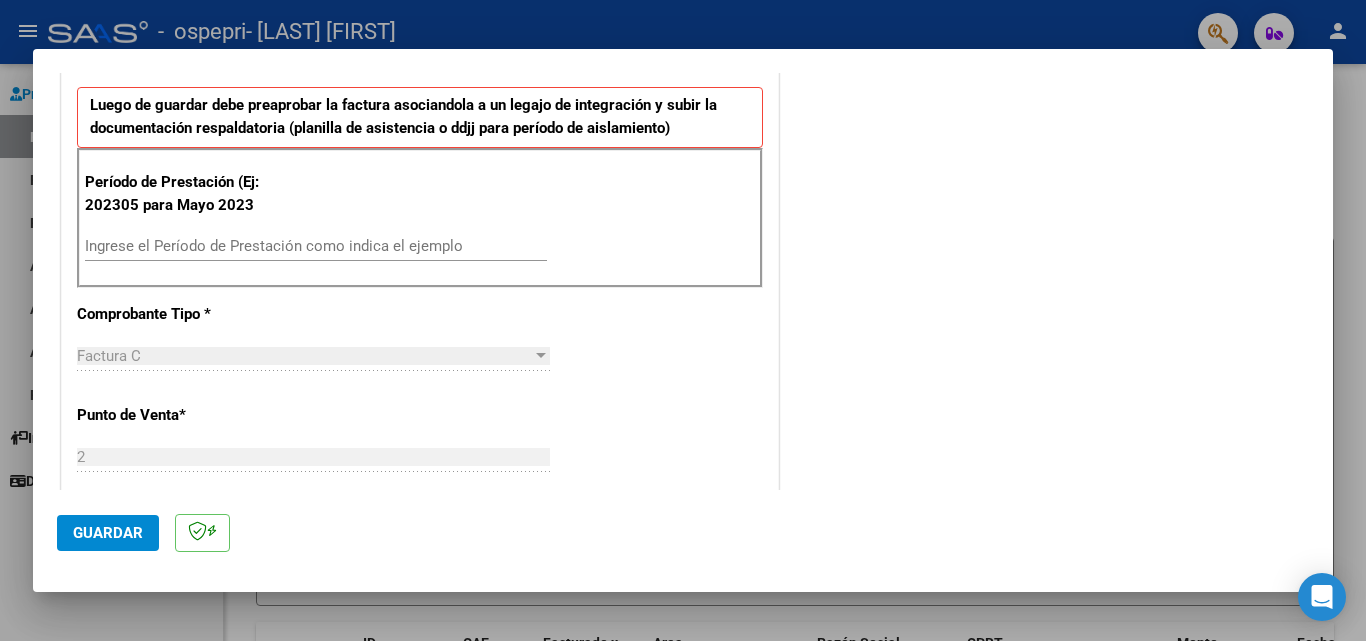 scroll, scrollTop: 501, scrollLeft: 0, axis: vertical 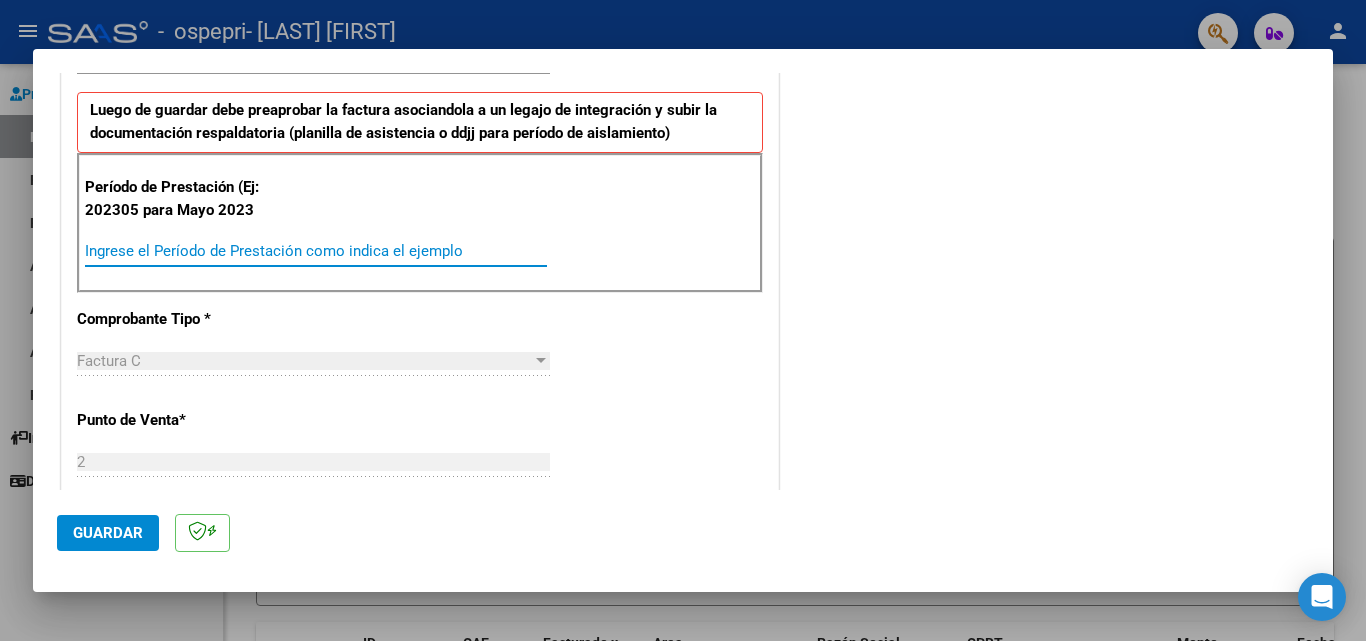 click on "Ingrese el Período de Prestación como indica el ejemplo" at bounding box center (316, 251) 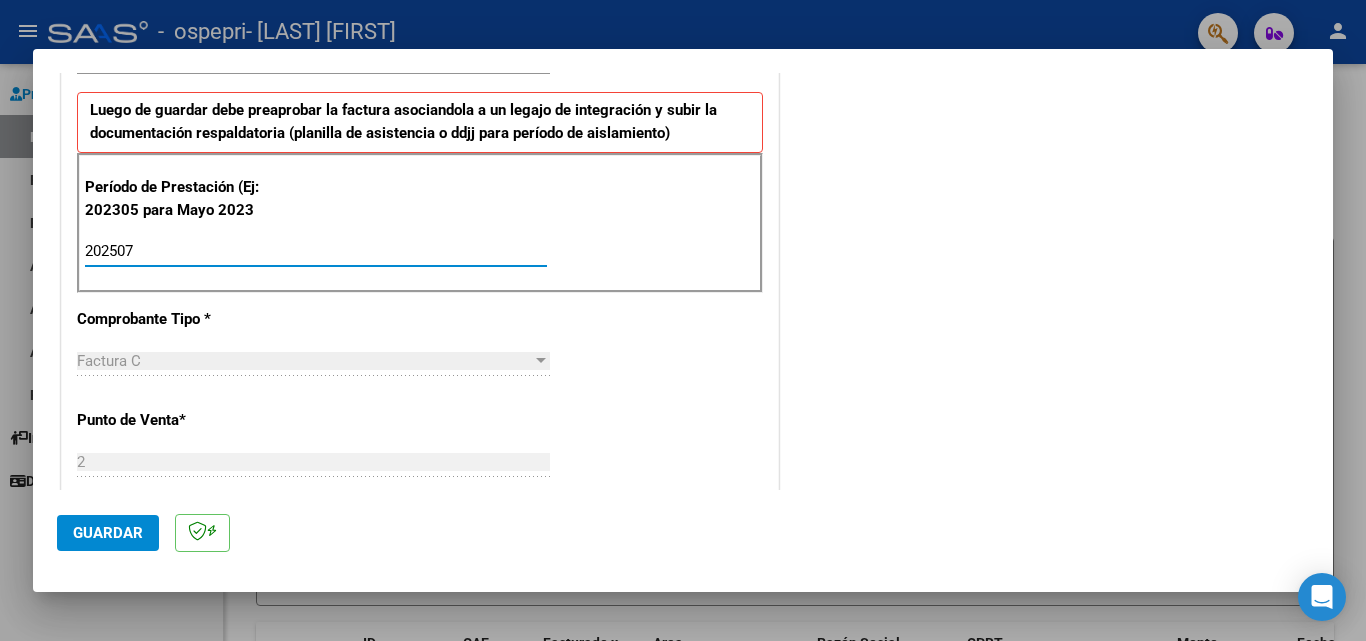 type on "202507" 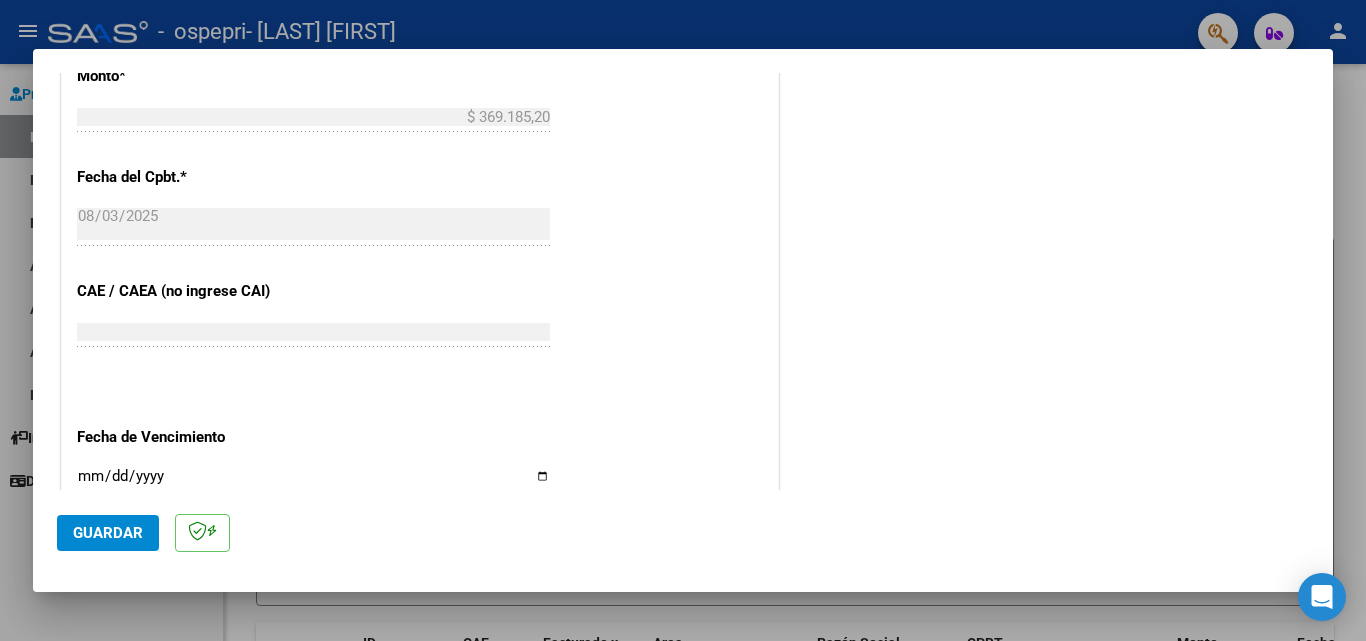 scroll, scrollTop: 1052, scrollLeft: 0, axis: vertical 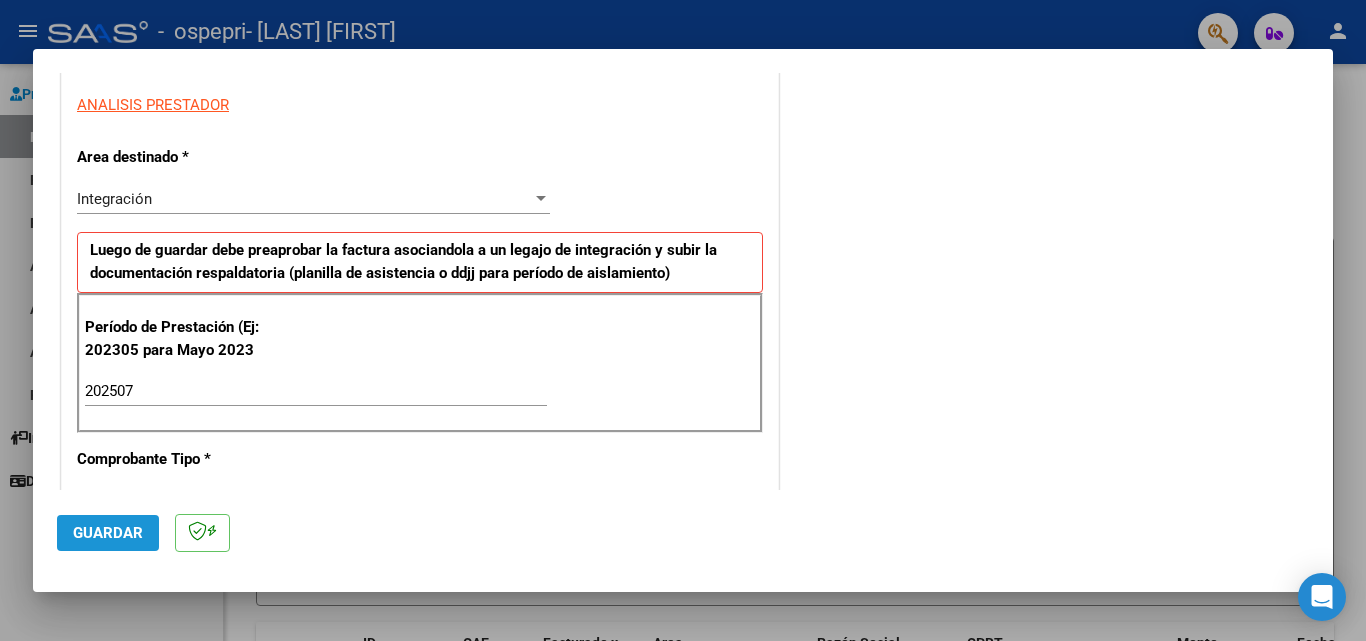 click on "Guardar" 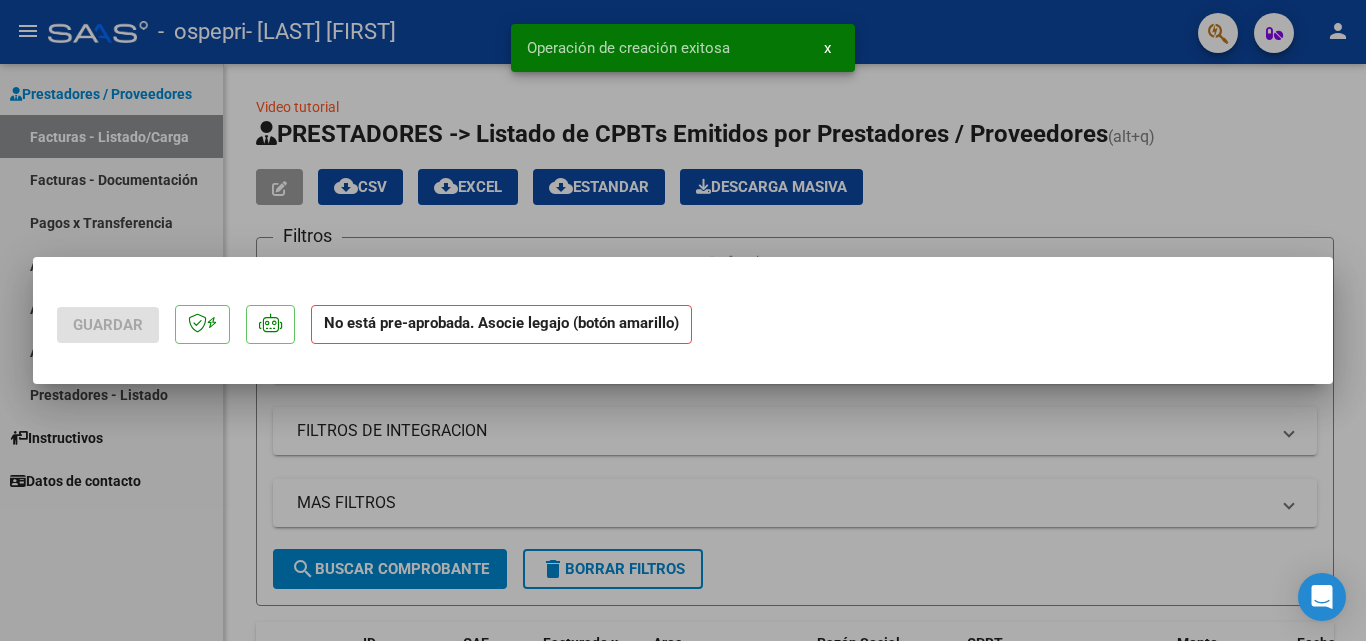 scroll, scrollTop: 0, scrollLeft: 0, axis: both 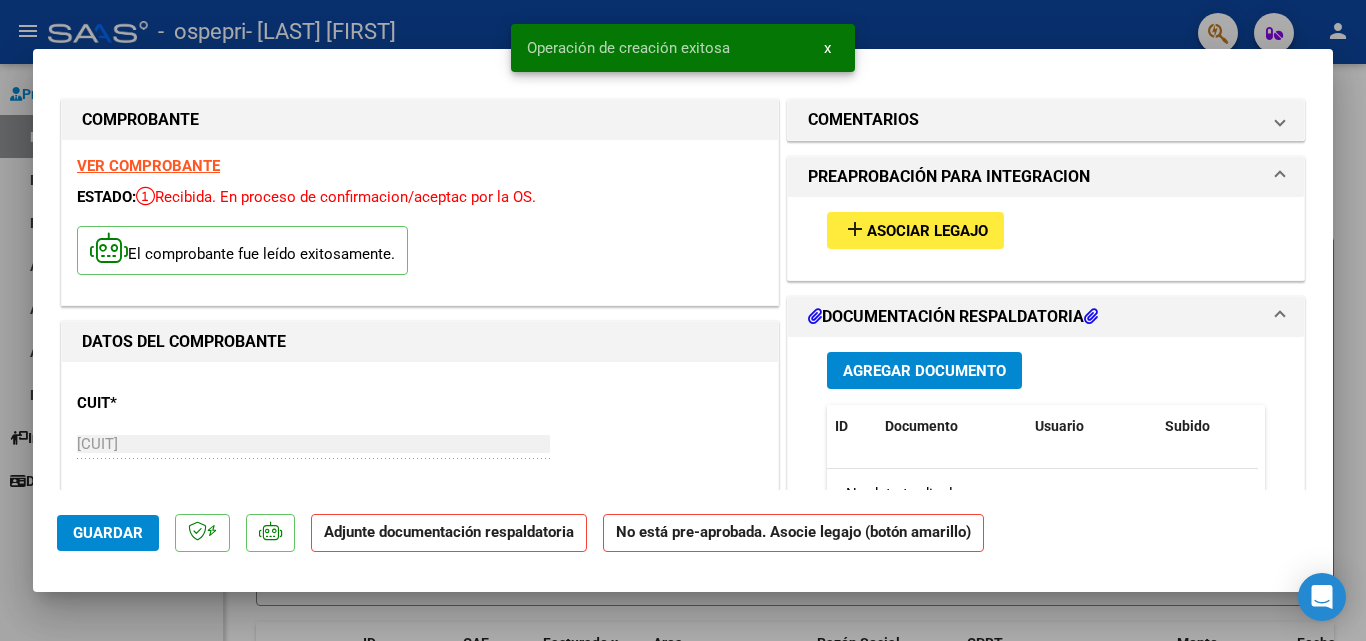 click on "Agregar Documento" at bounding box center [924, 371] 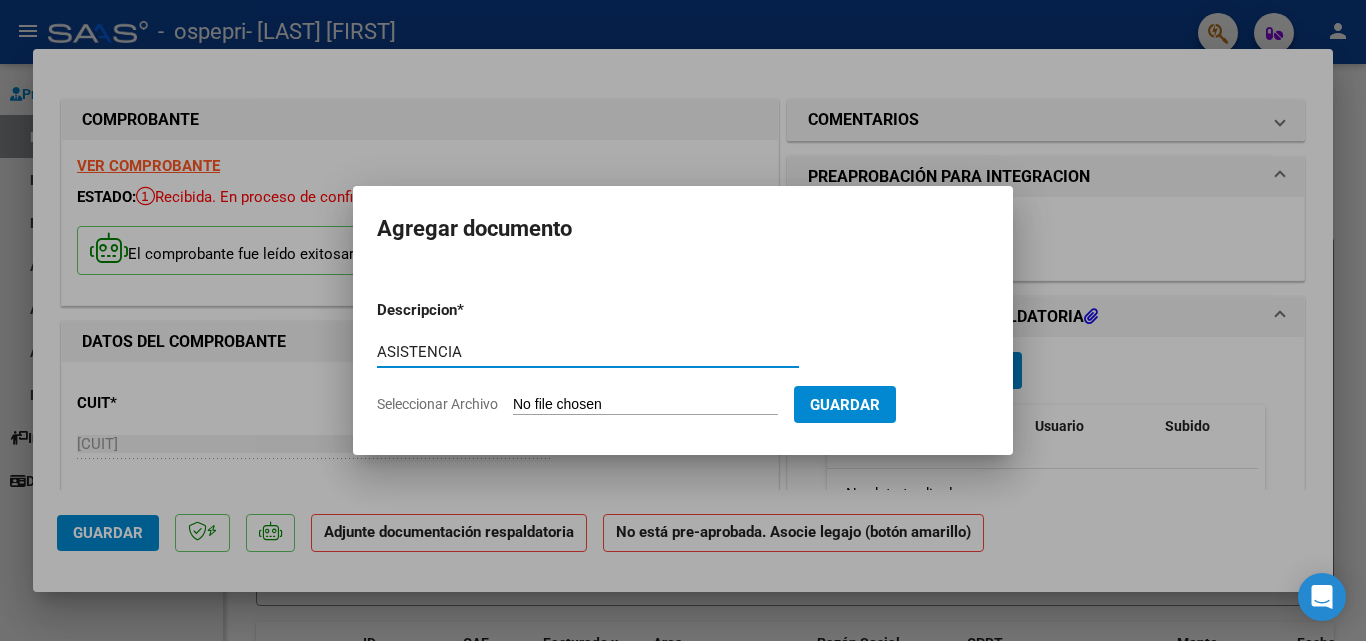 type on "ASISTENCIA" 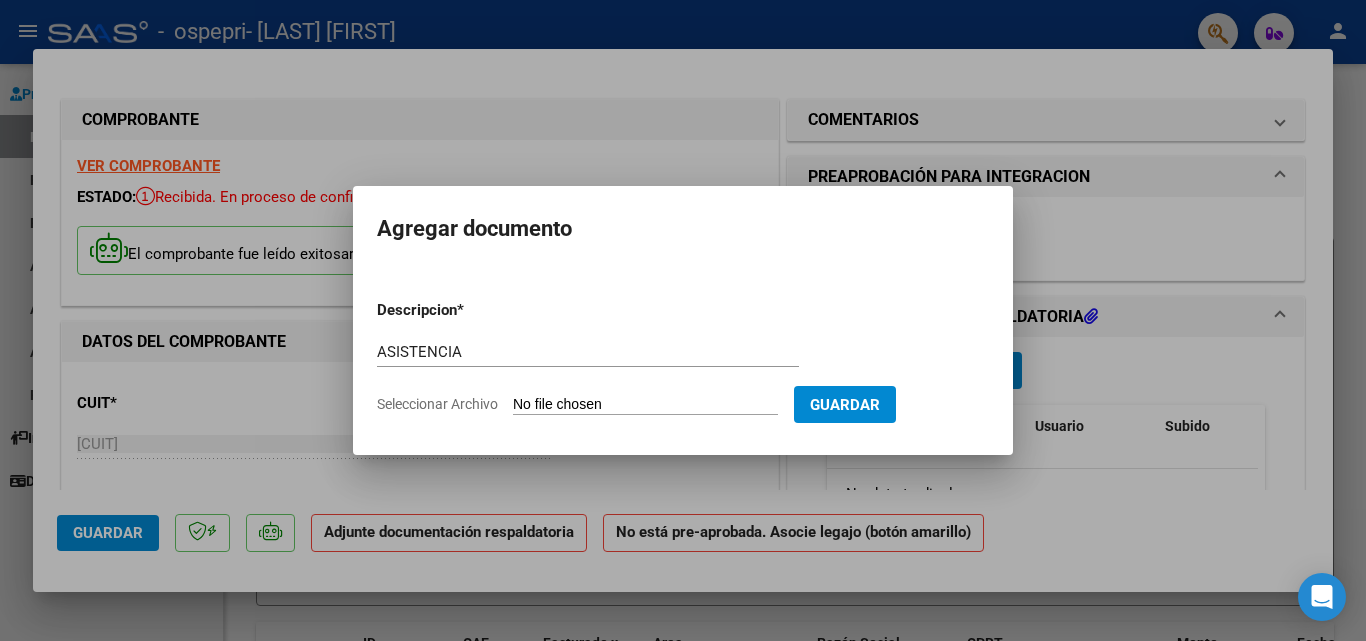click on "Seleccionar Archivo" at bounding box center (645, 405) 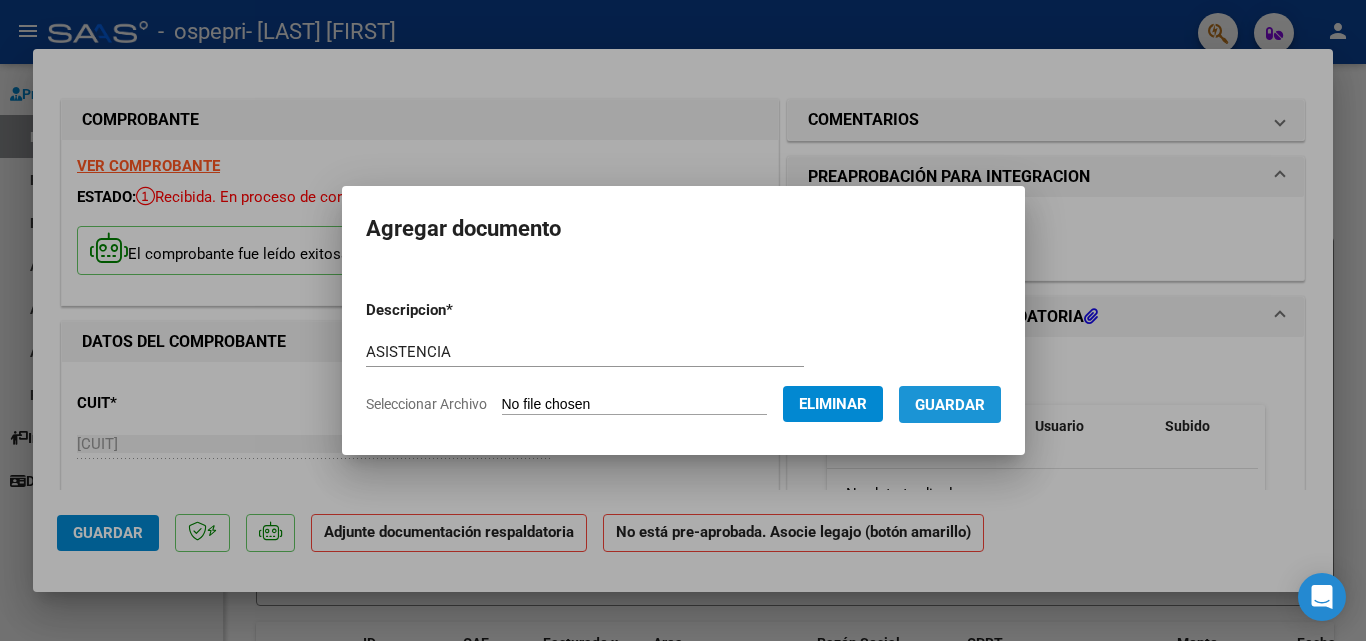 click on "Guardar" at bounding box center (950, 405) 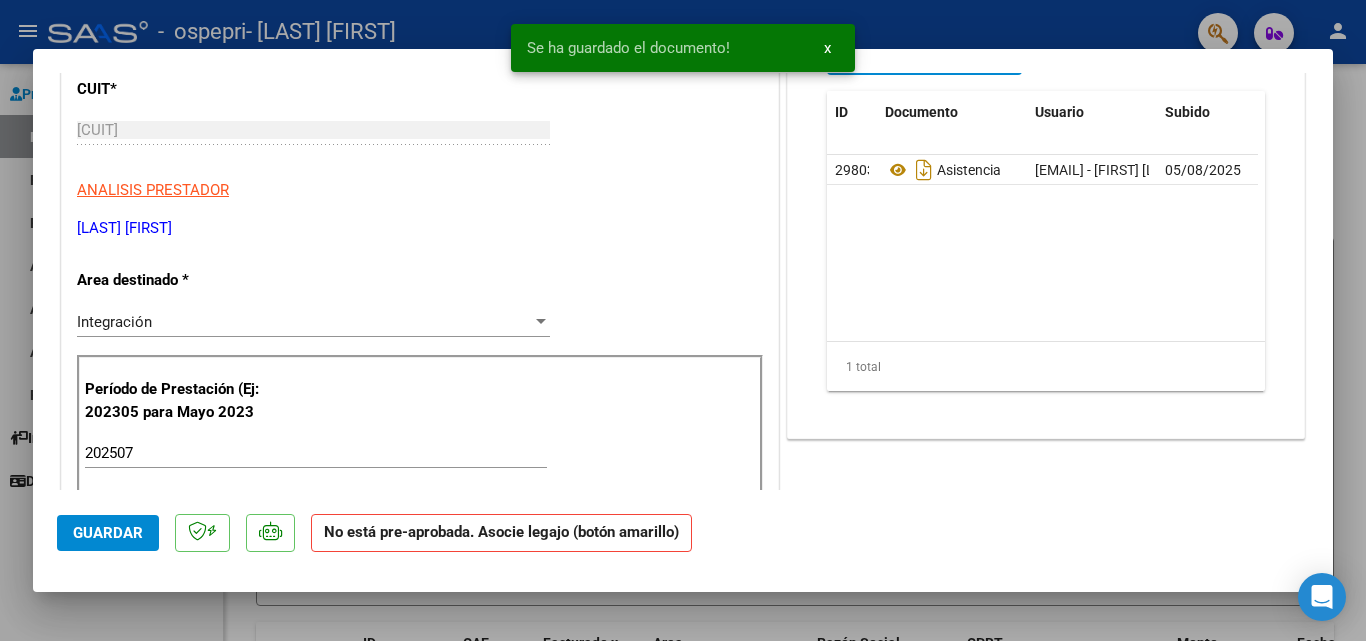scroll, scrollTop: 315, scrollLeft: 0, axis: vertical 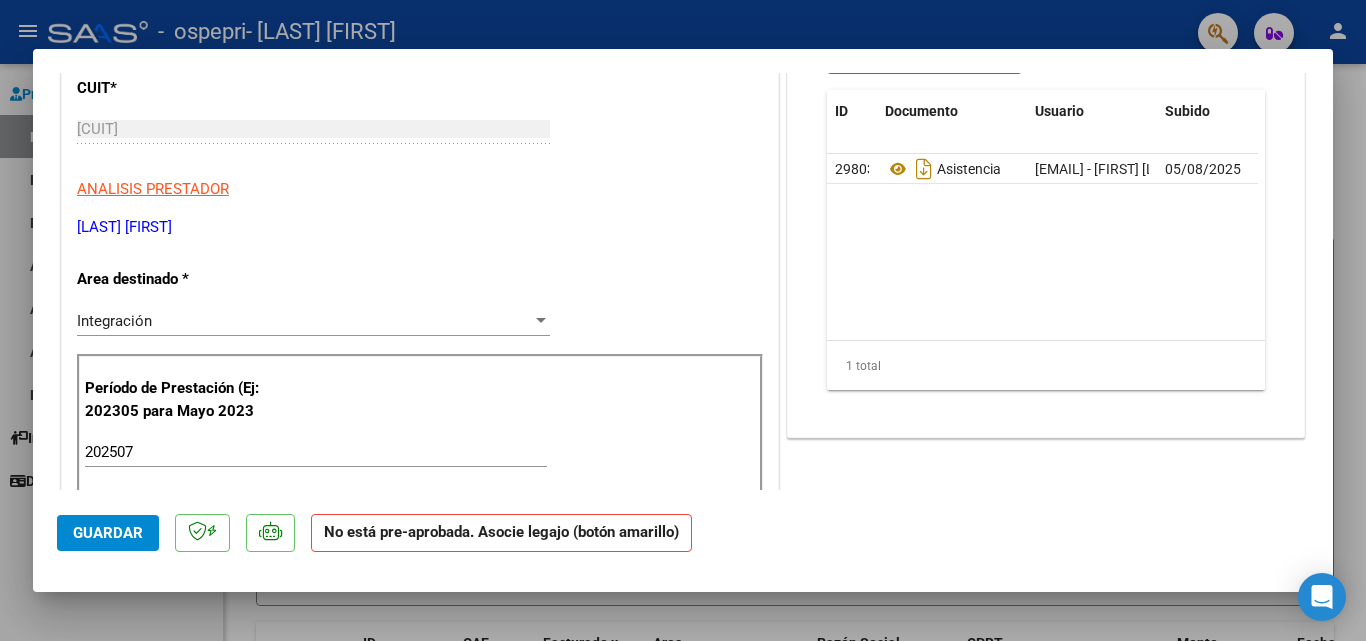 click on "Guardar" 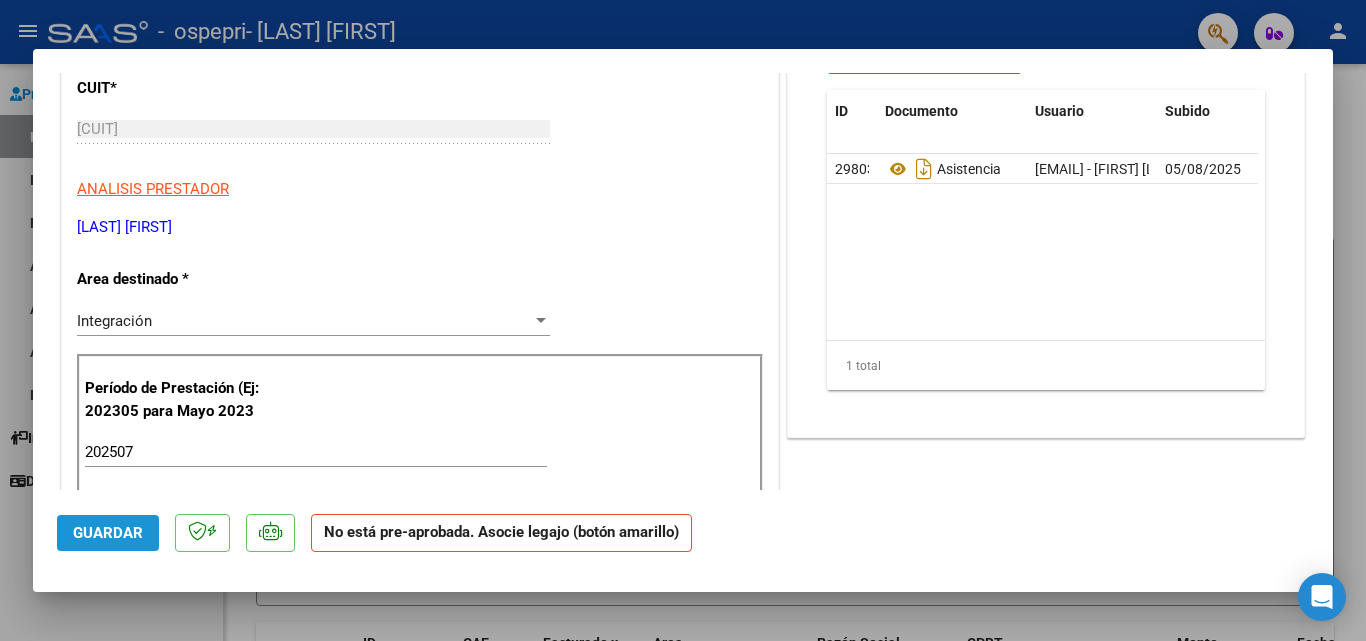 click on "Guardar" 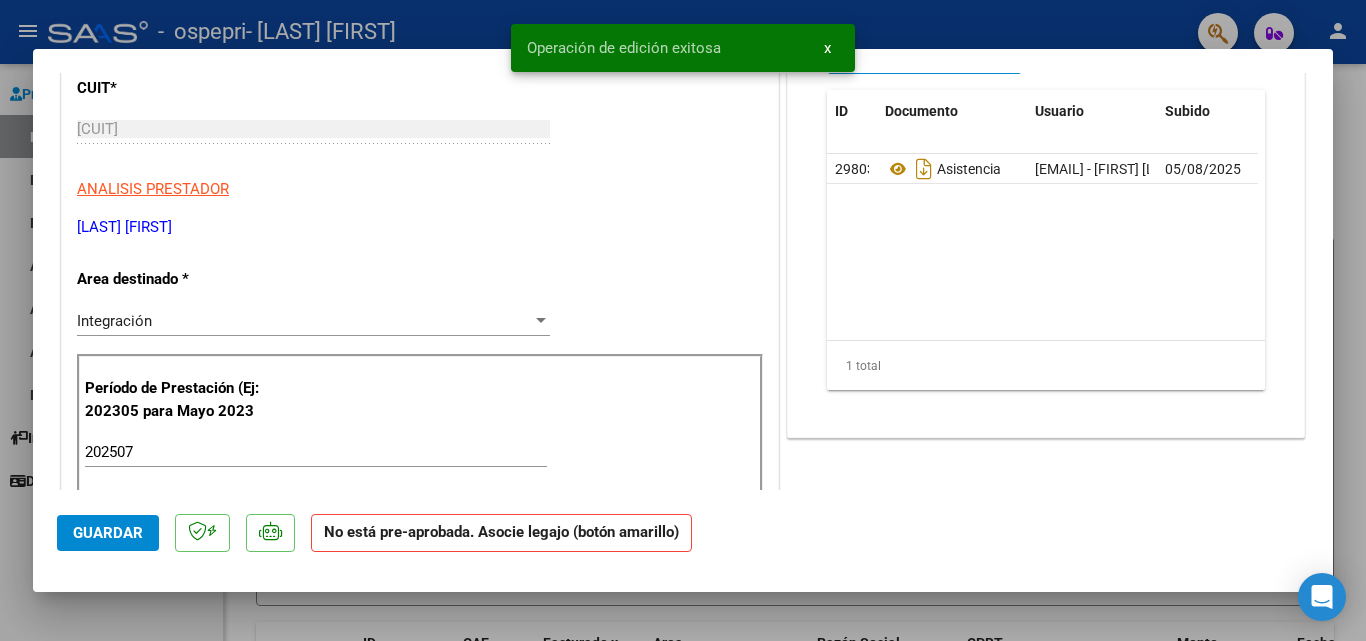 scroll, scrollTop: 0, scrollLeft: 0, axis: both 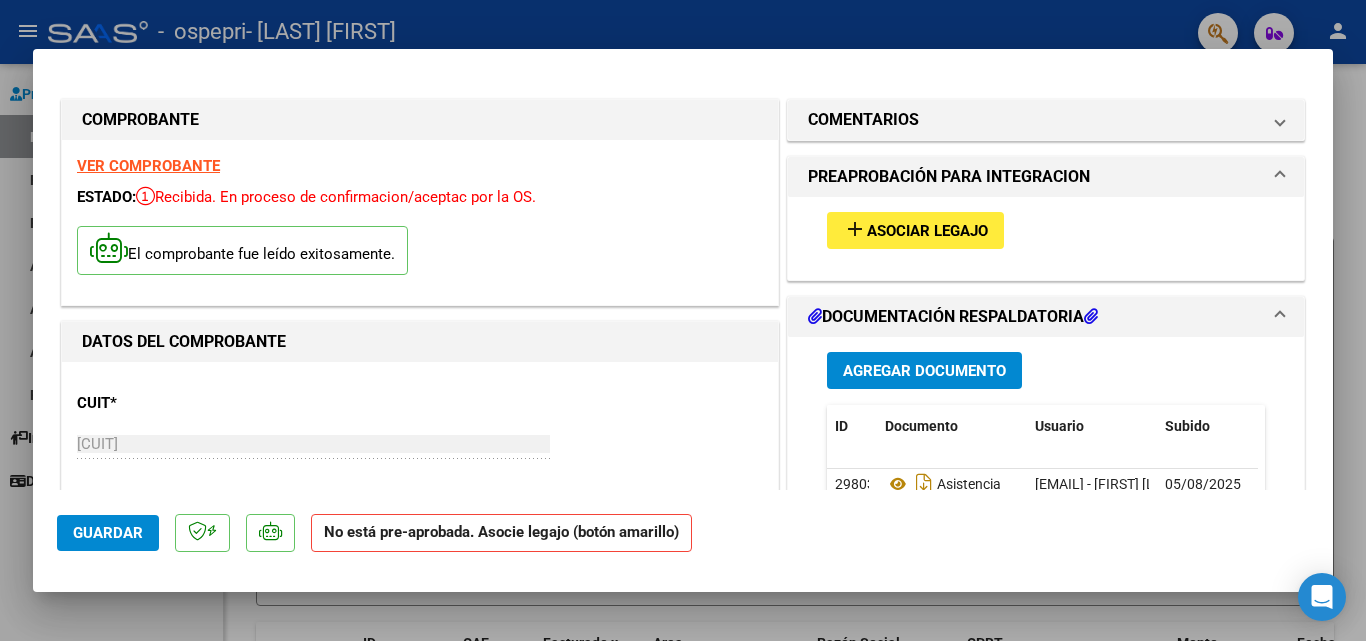 click at bounding box center (683, 320) 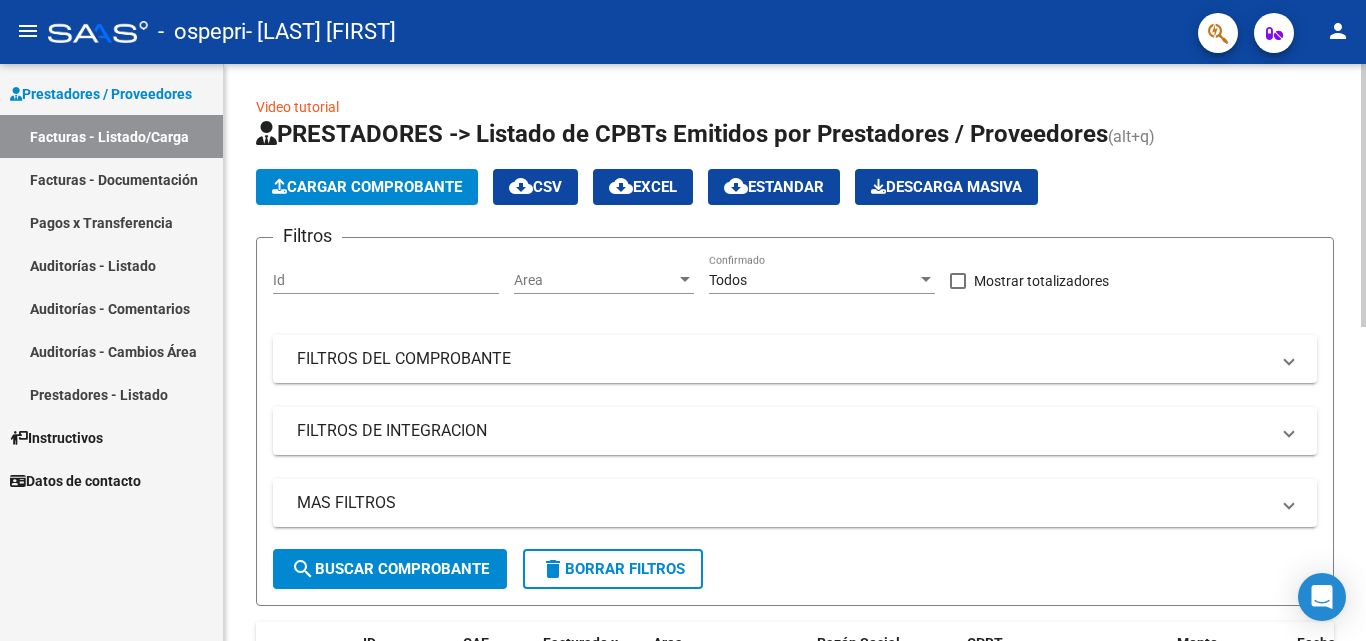 click on "Cargar Comprobante" 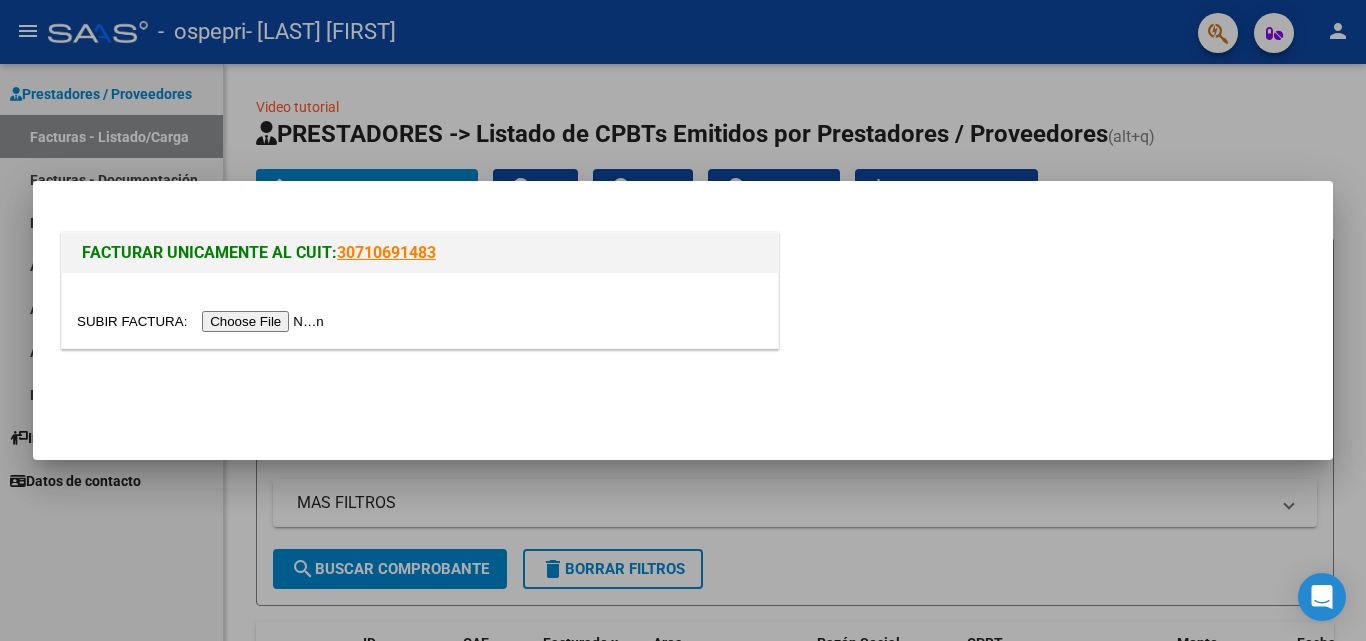 click at bounding box center [203, 321] 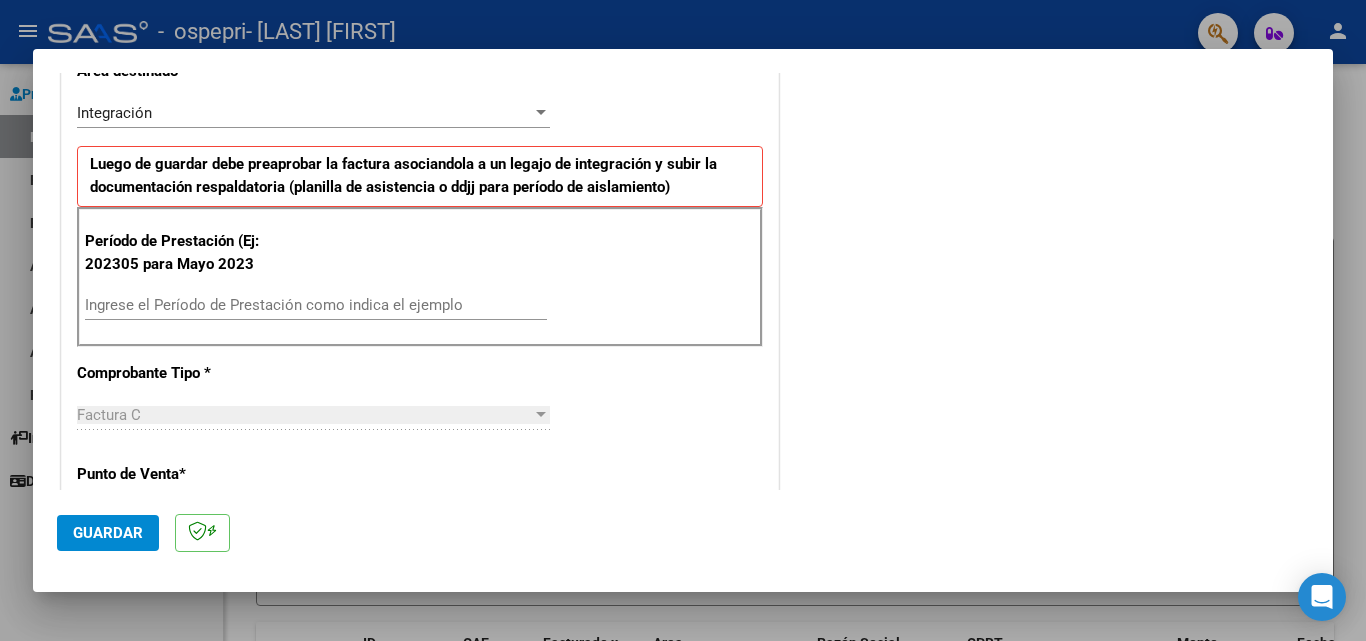 scroll, scrollTop: 452, scrollLeft: 0, axis: vertical 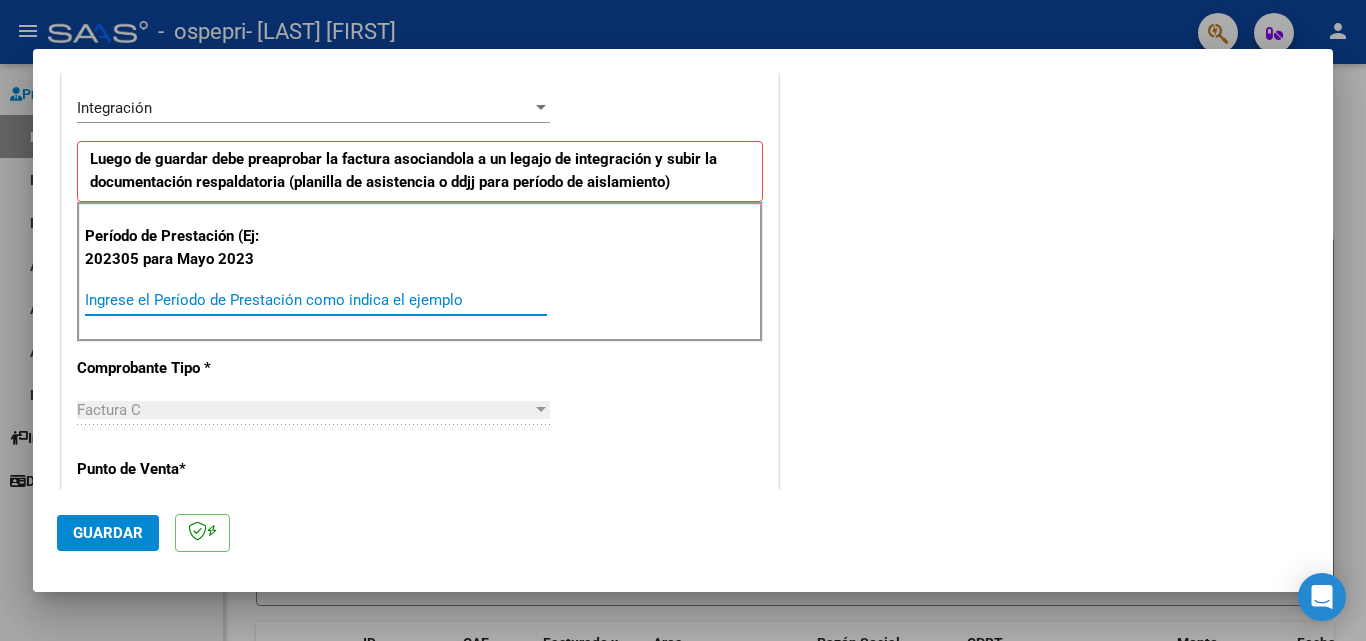 click on "Ingrese el Período de Prestación como indica el ejemplo" at bounding box center [316, 300] 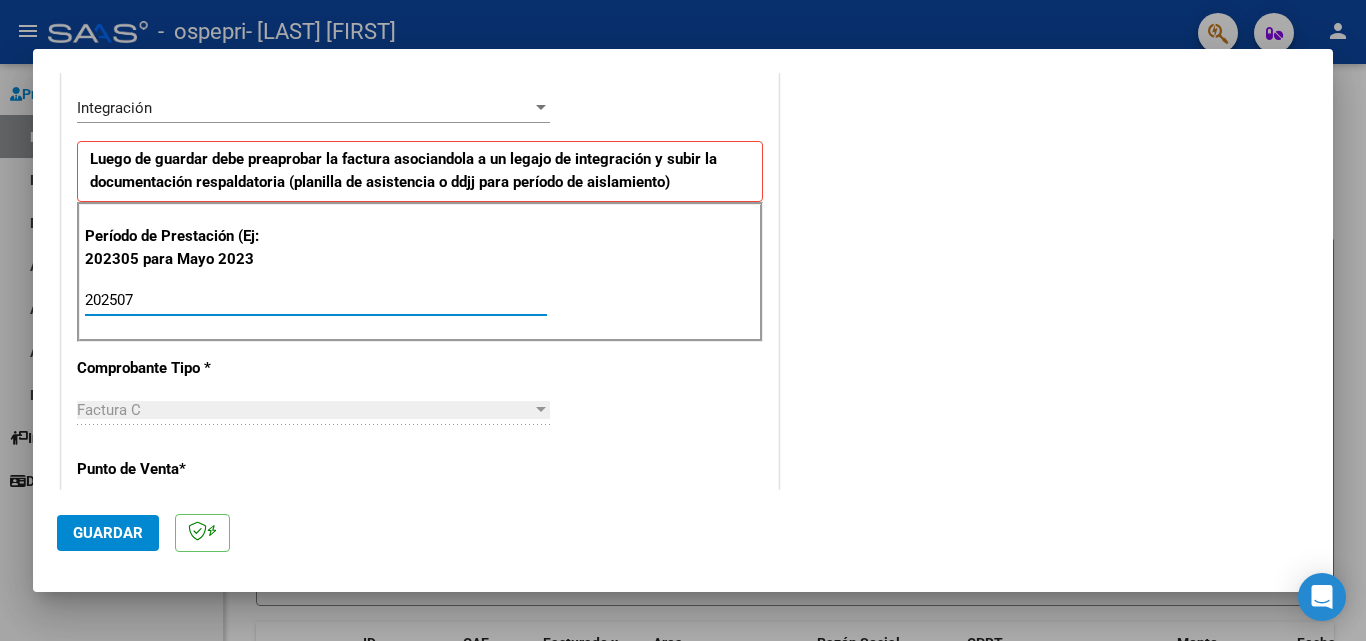 type on "202507" 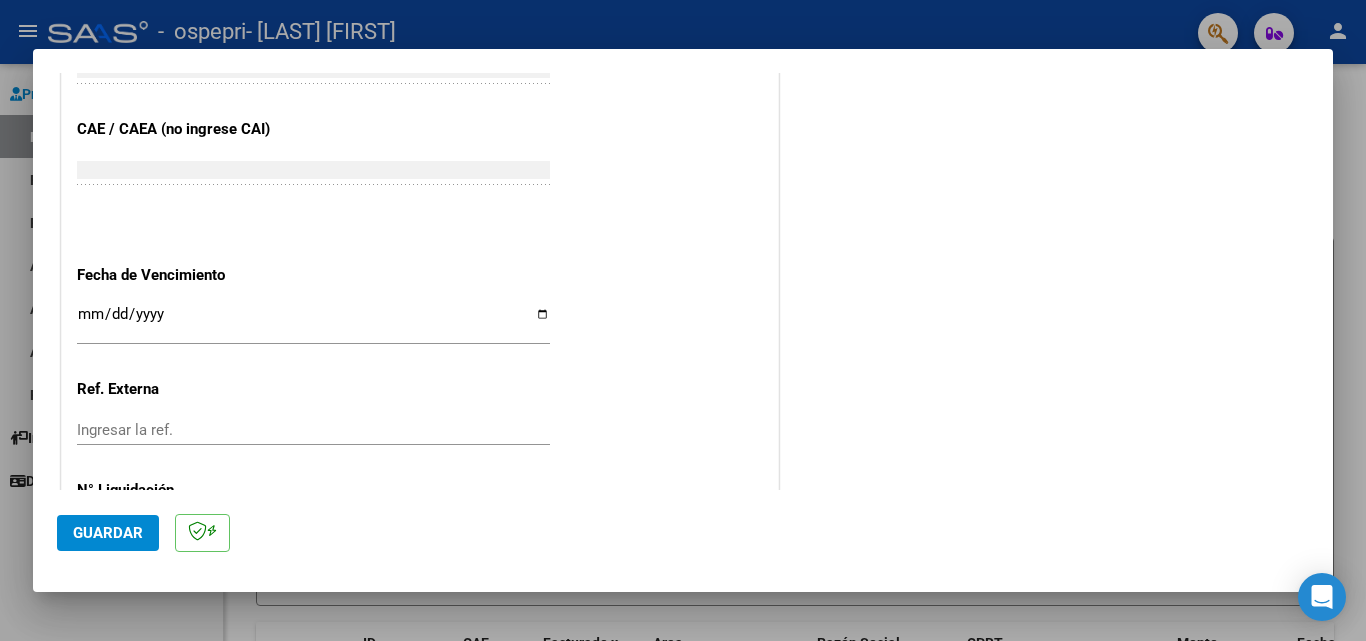 scroll, scrollTop: 1215, scrollLeft: 0, axis: vertical 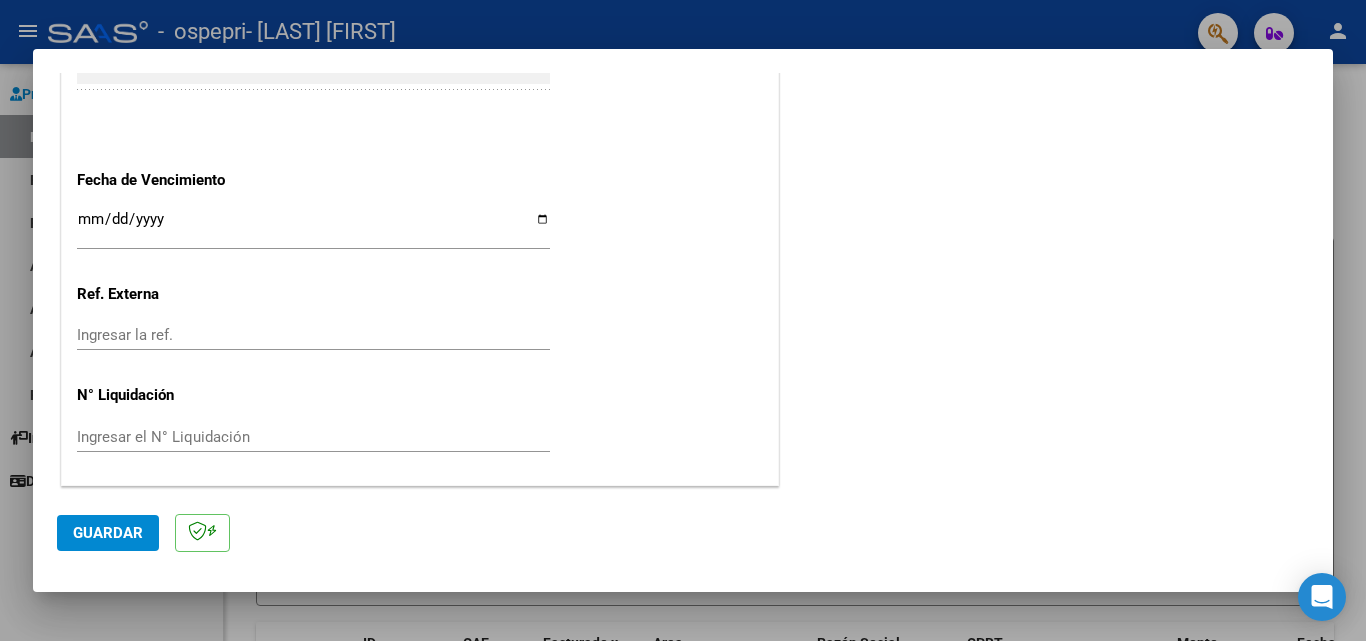 click on "Guardar" 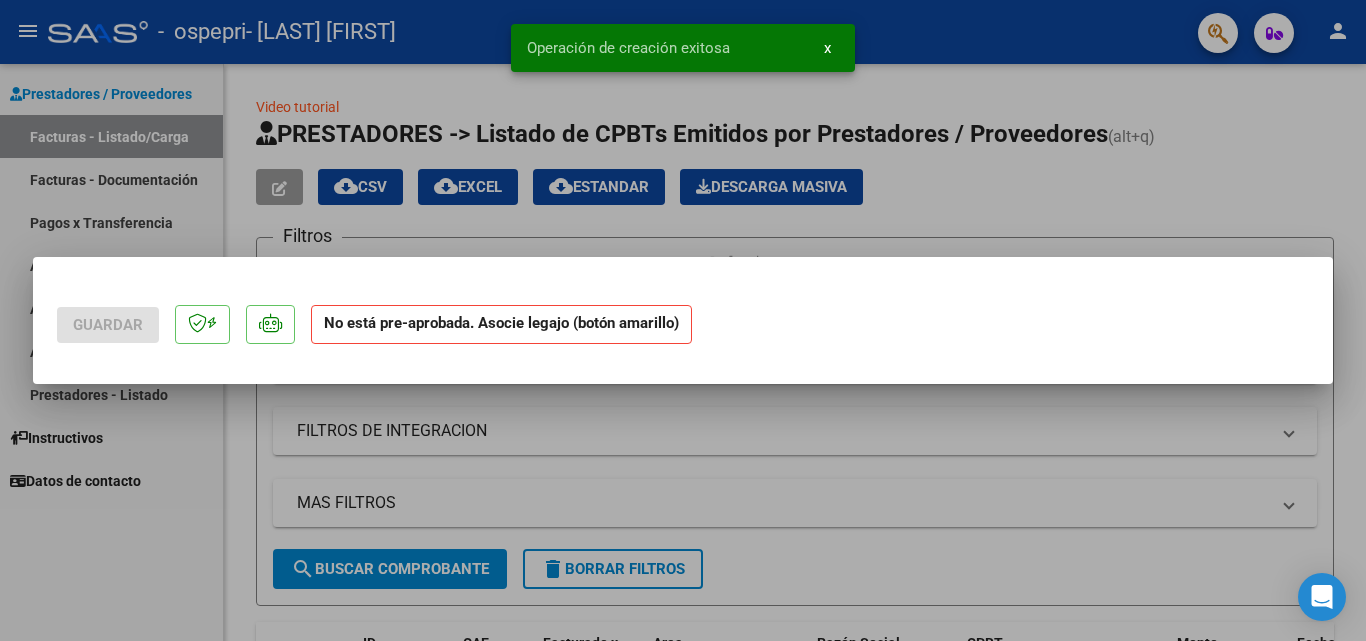 scroll, scrollTop: 0, scrollLeft: 0, axis: both 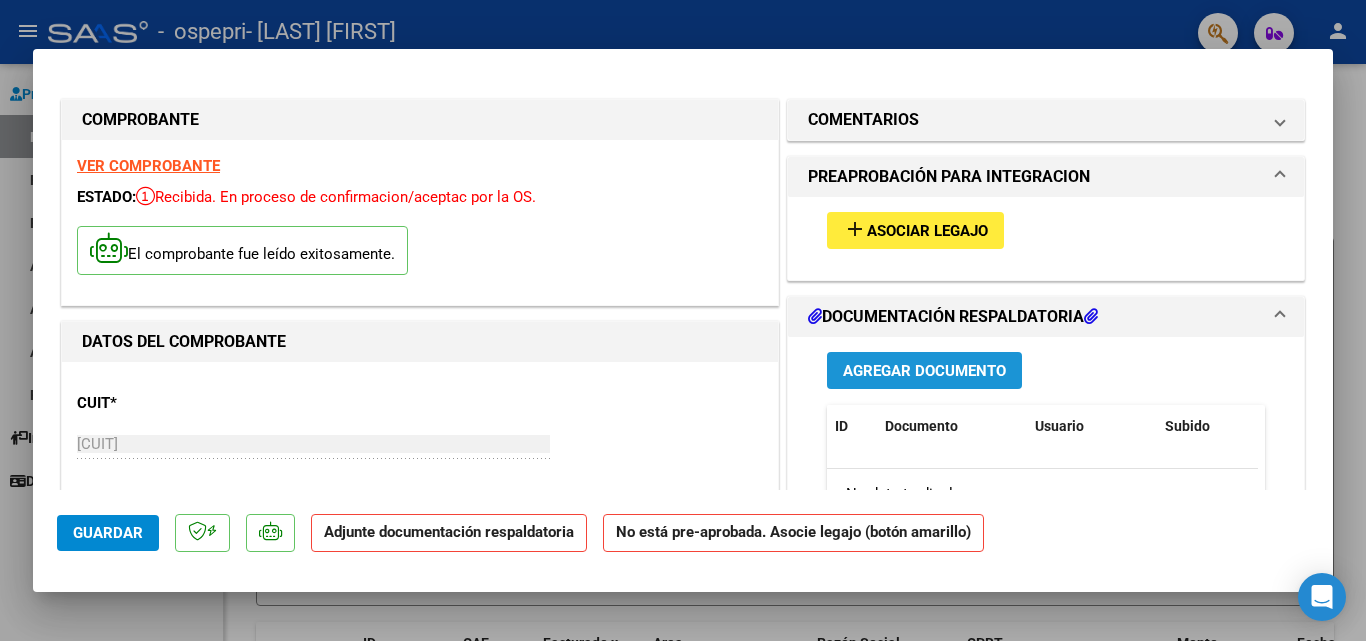 click on "Agregar Documento" at bounding box center [924, 371] 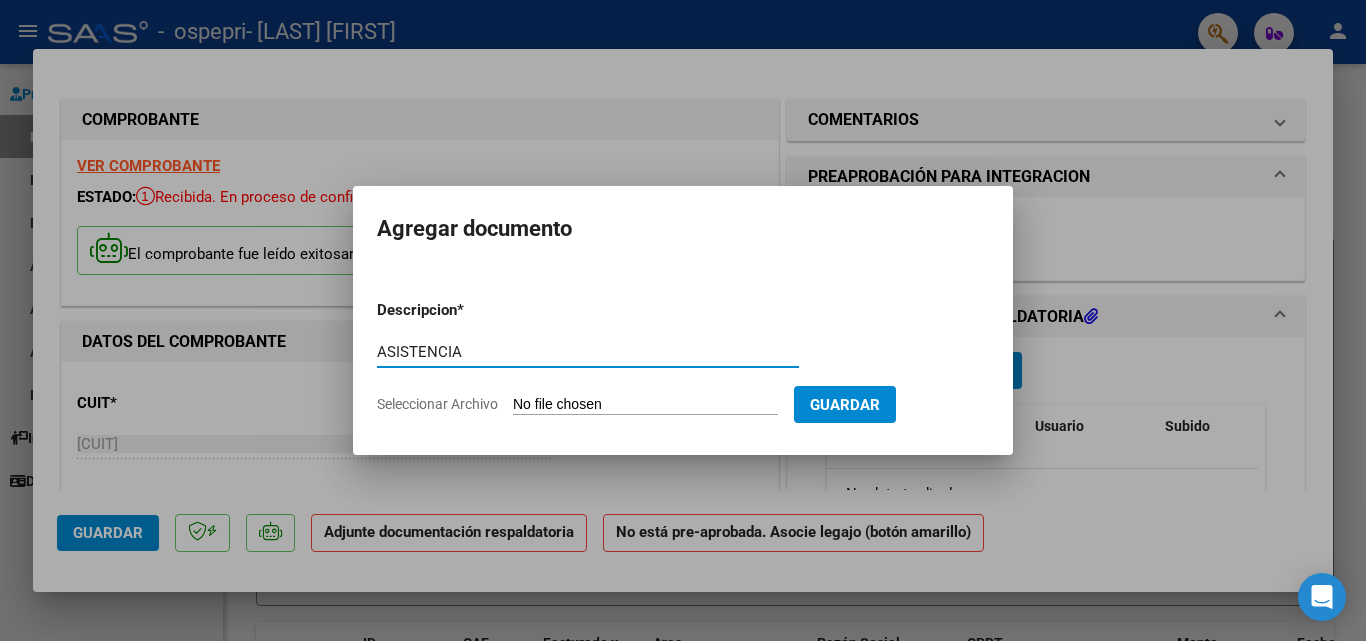 type on "ASISTENCIA" 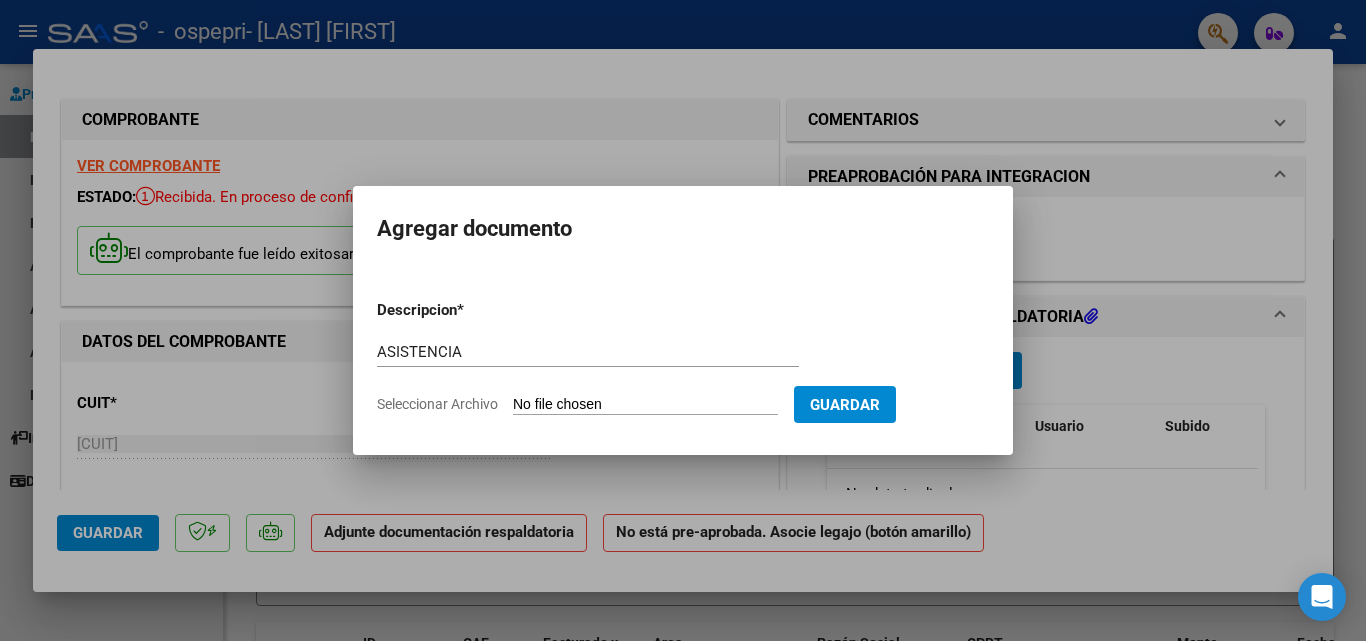 click on "Seleccionar Archivo" at bounding box center (645, 405) 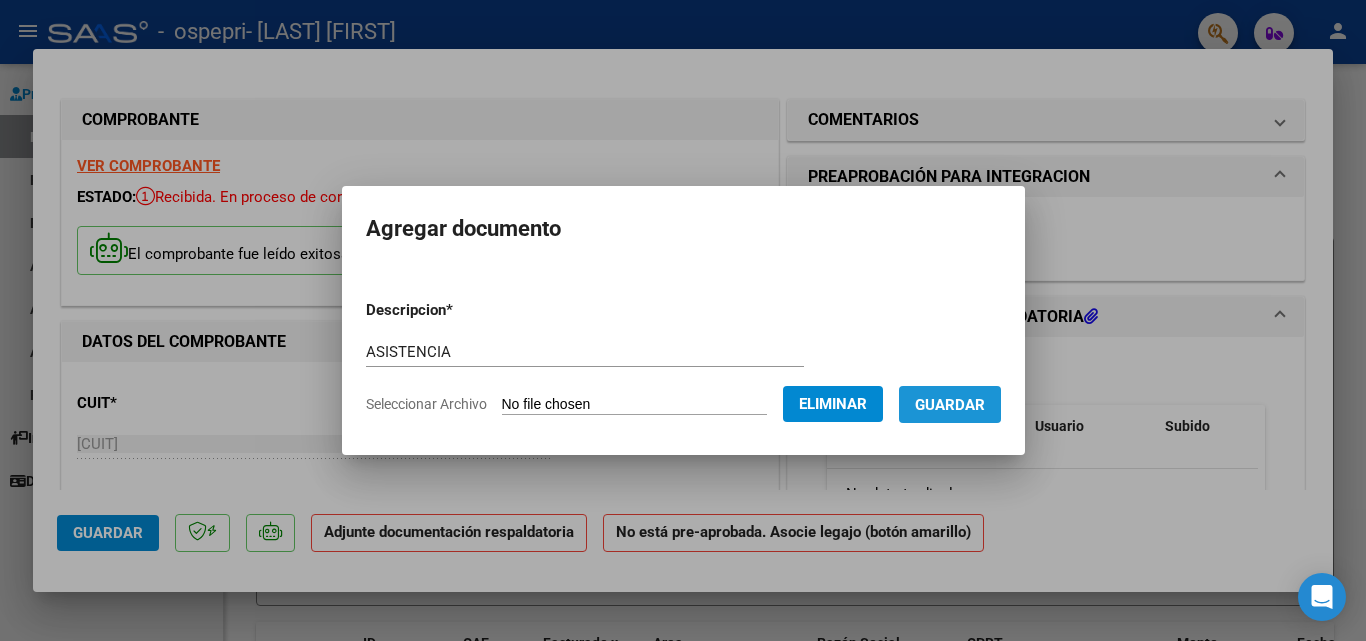 click on "Guardar" at bounding box center [950, 405] 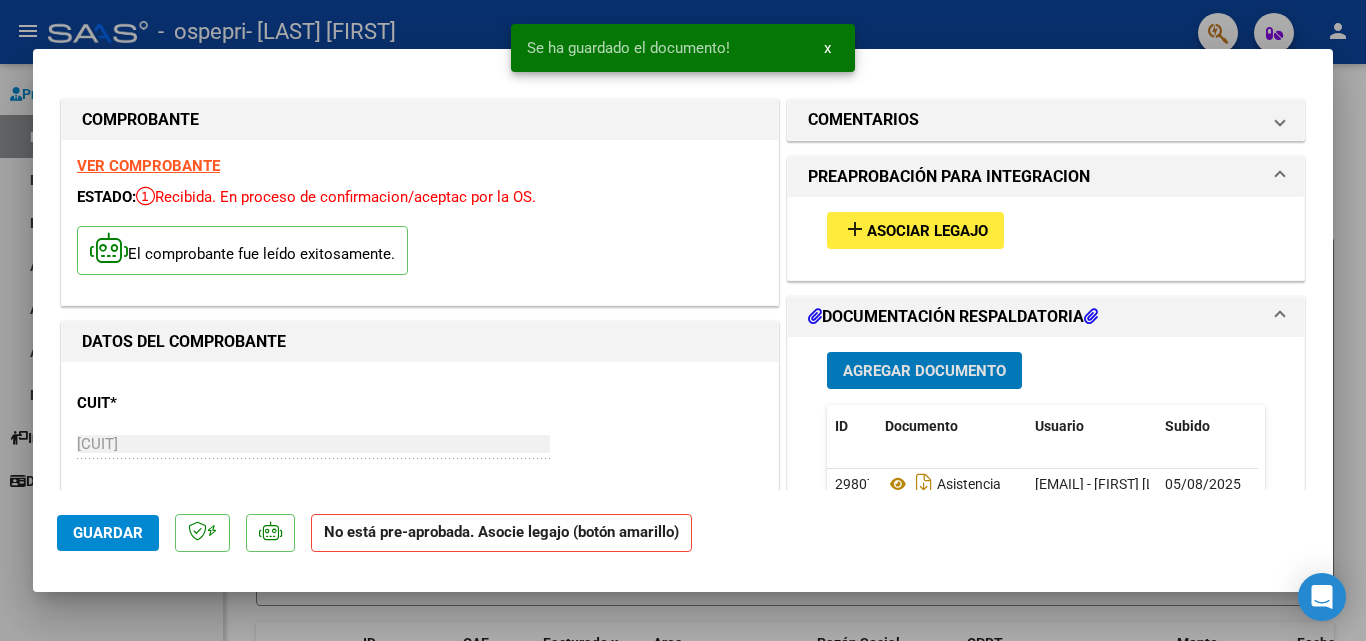 click on "Asociar Legajo" at bounding box center (927, 231) 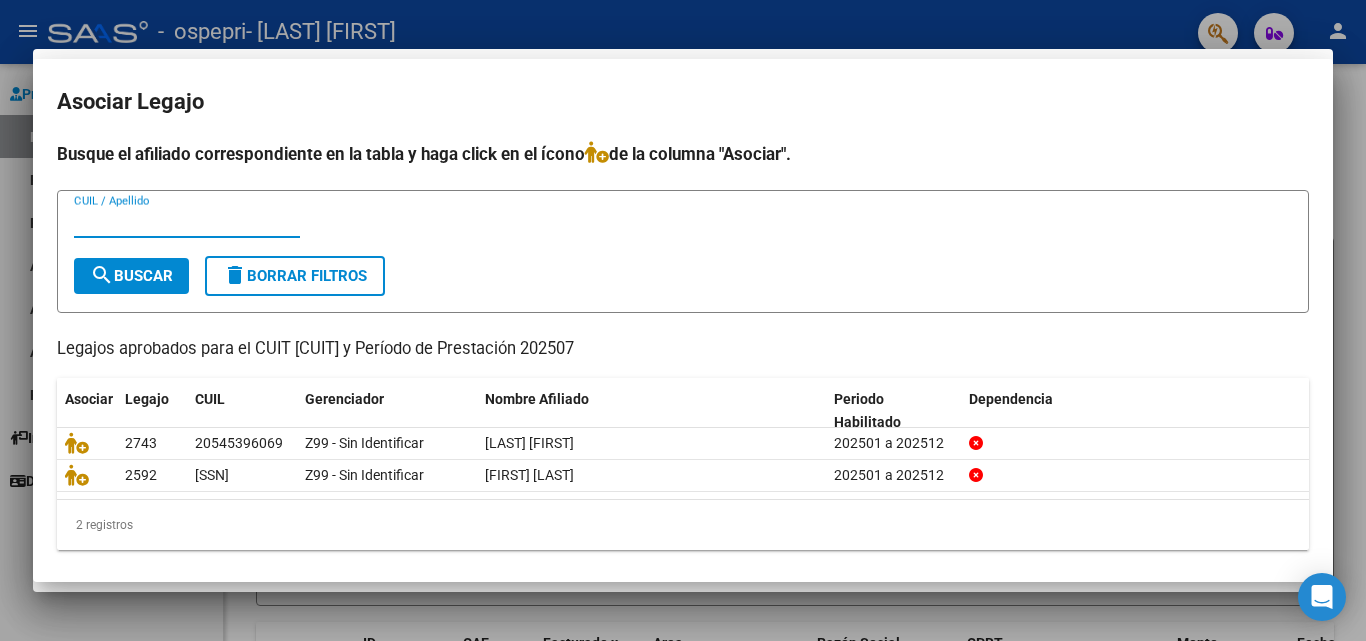 type 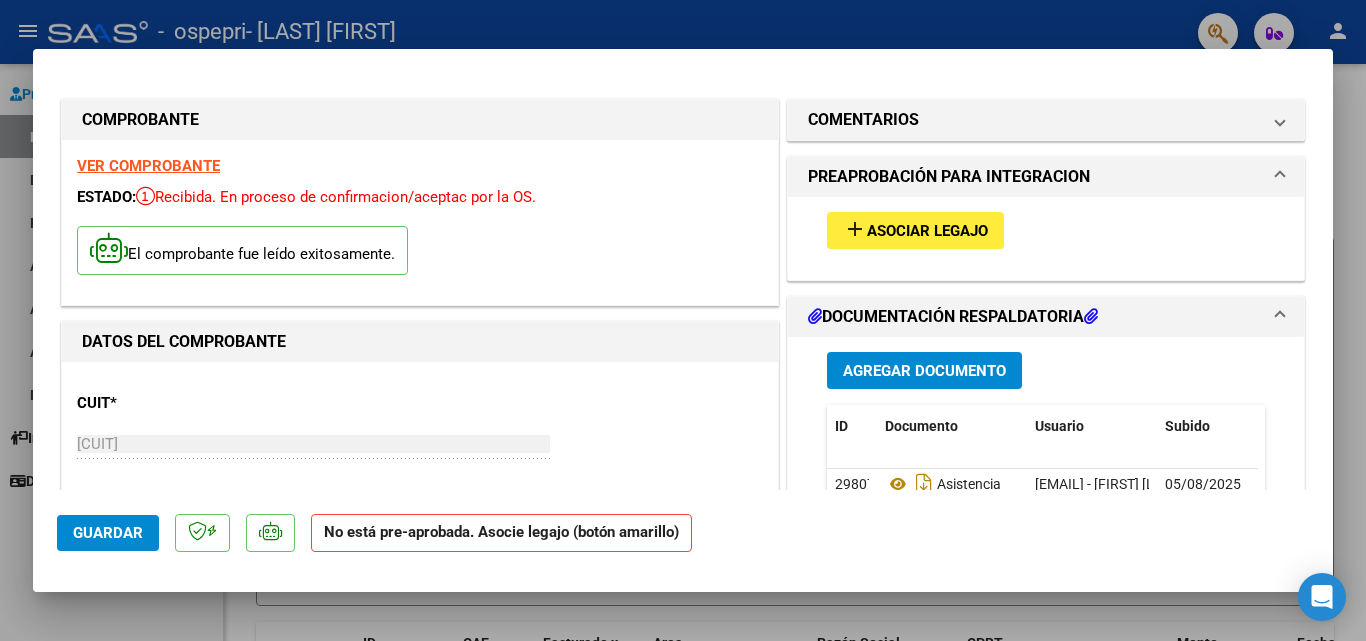 click on "Asociar Legajo" at bounding box center [927, 231] 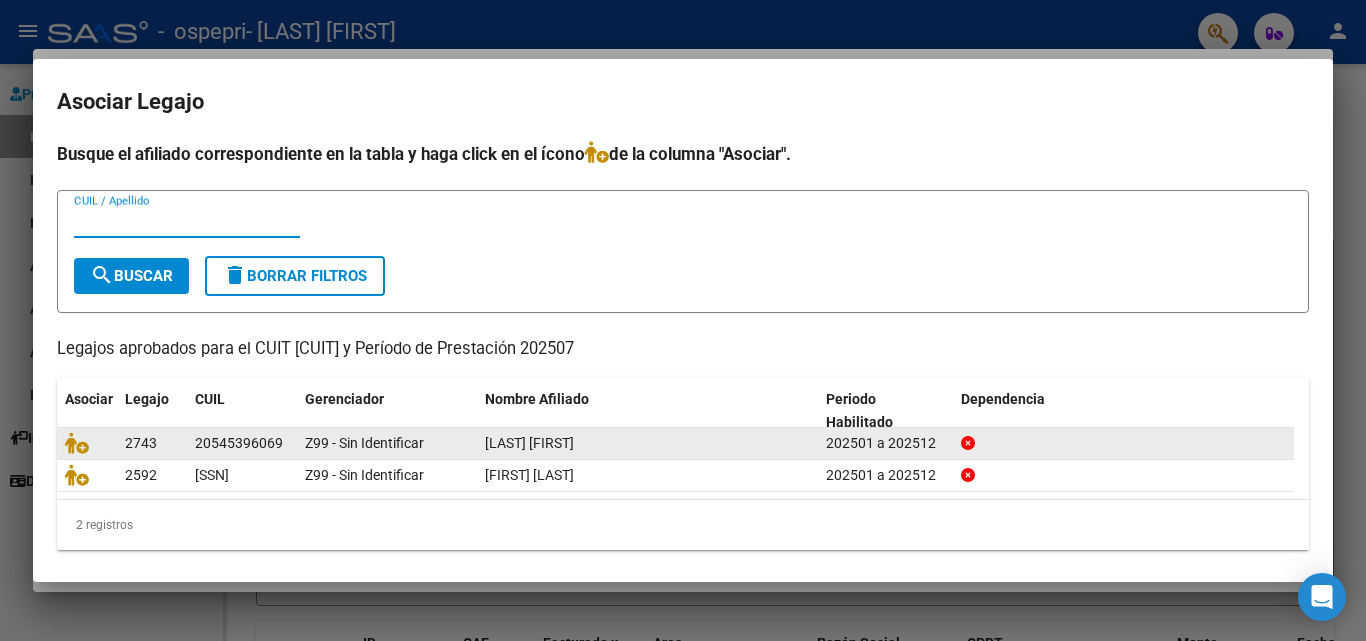 click on "[LAST] [FIRST]" 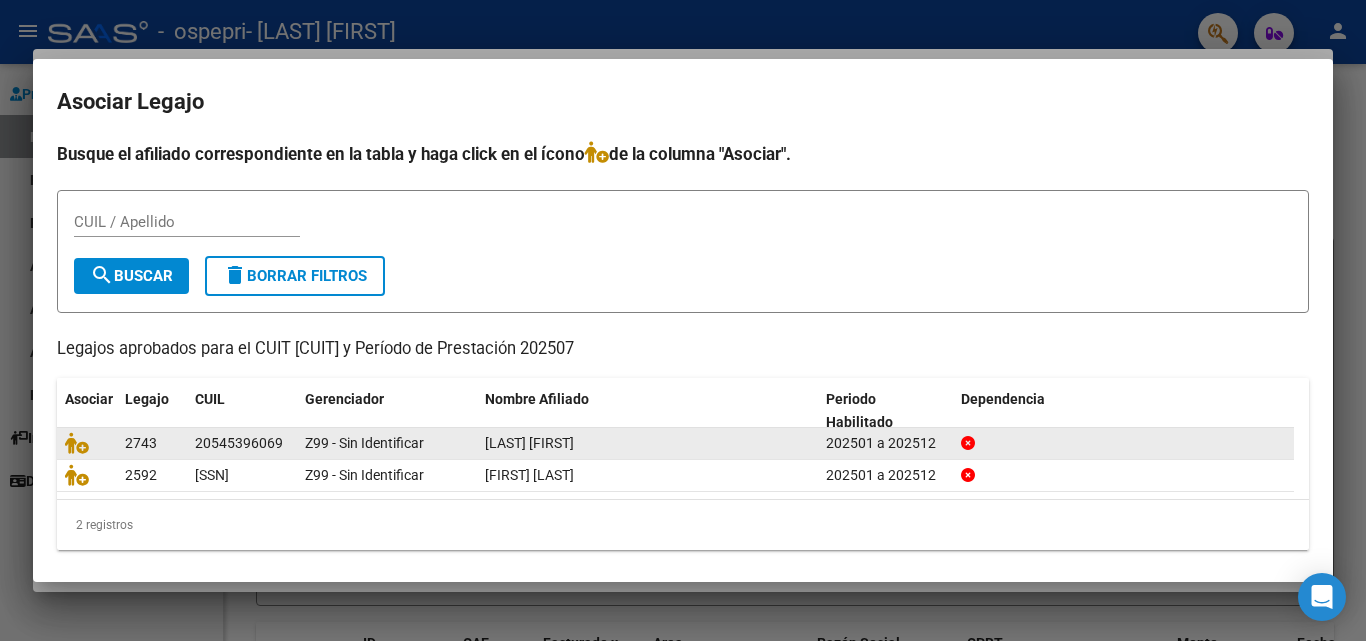 click on "[LAST] [FIRST]" 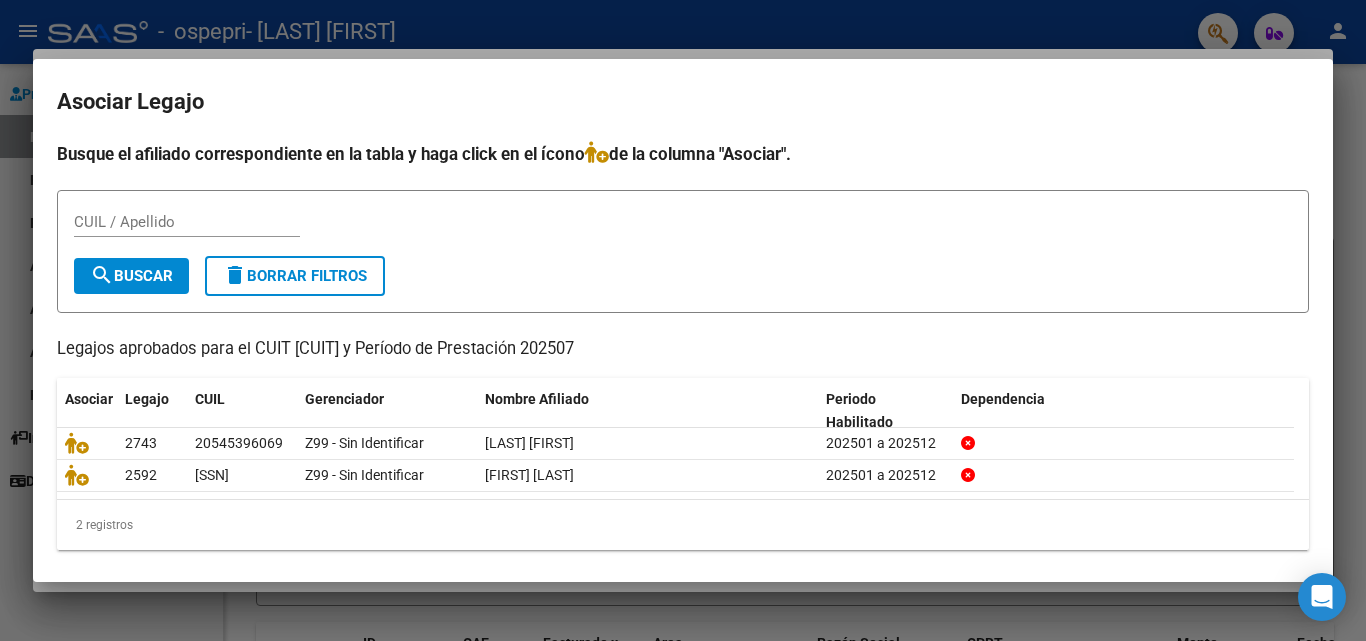 click on "ASOCIAR LEGAJO BUSQUE EL AFILIADO CORRESPONDIENTE EN LA TABLA Y HAGA CLICK EN EL ÍCONO DE LA COLUMNA "ASOCIAR". CUIL / APELLIDO SEARCH BUSCAR DELETE BORRAR FILTROS LEGAJOS APROBADOS PARA EL CUIT [CUIT] Y PERÍODO DE PRESTACIÓN 202507 ASOCIAR LEGAJO CUIL GERENCIADOR NOMBRE AFILIADO PERIODO HABILITADO DEPENDENCIA 2743 [SSN] Z99 - SIN IDENTIFICAR [LAST] [FIRST] 202501 A 202512 2592 [SSN] Z99 - SIN IDENTIFICAR [LAST] [FIRST] 202501 A 202512 2 REGISTROS 1" at bounding box center [683, 320] 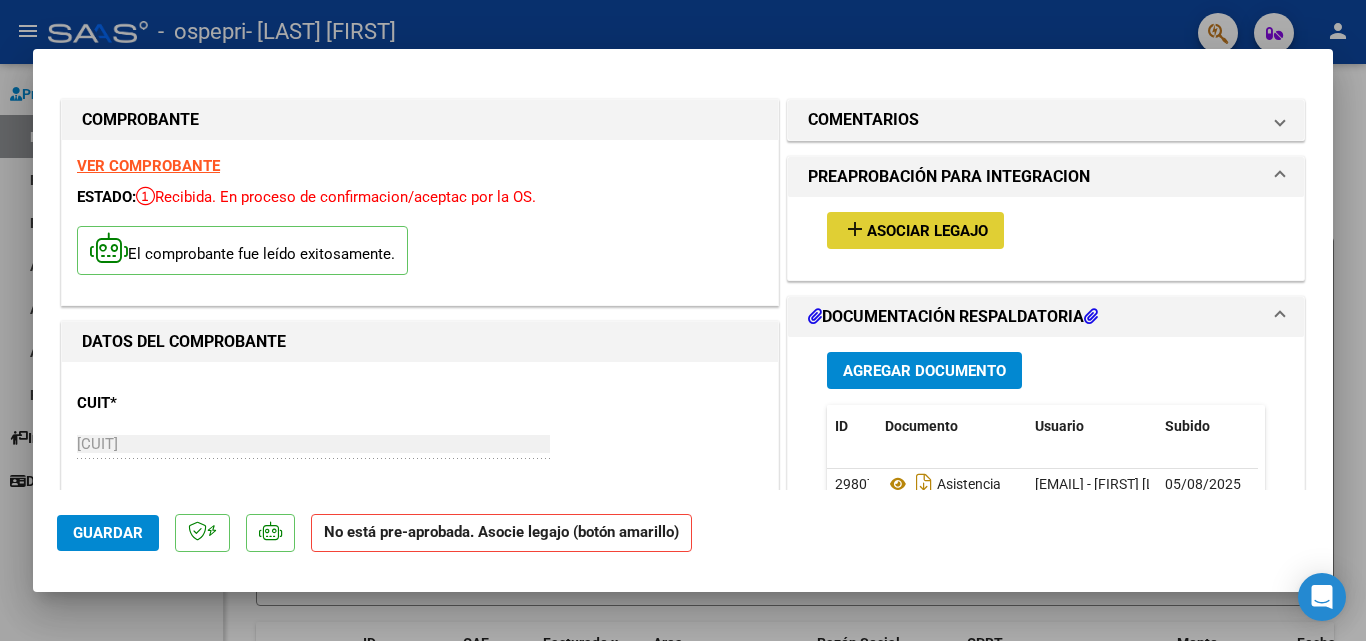 click on "Guardar" 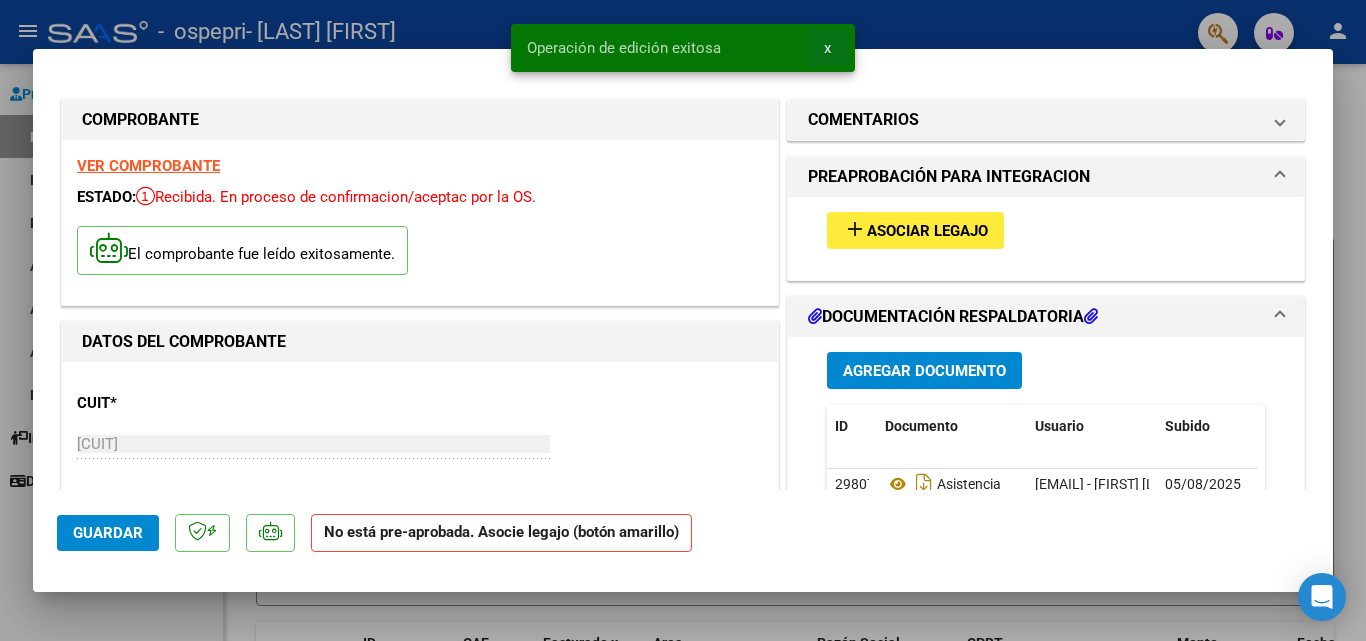 click on "x" at bounding box center (827, 48) 